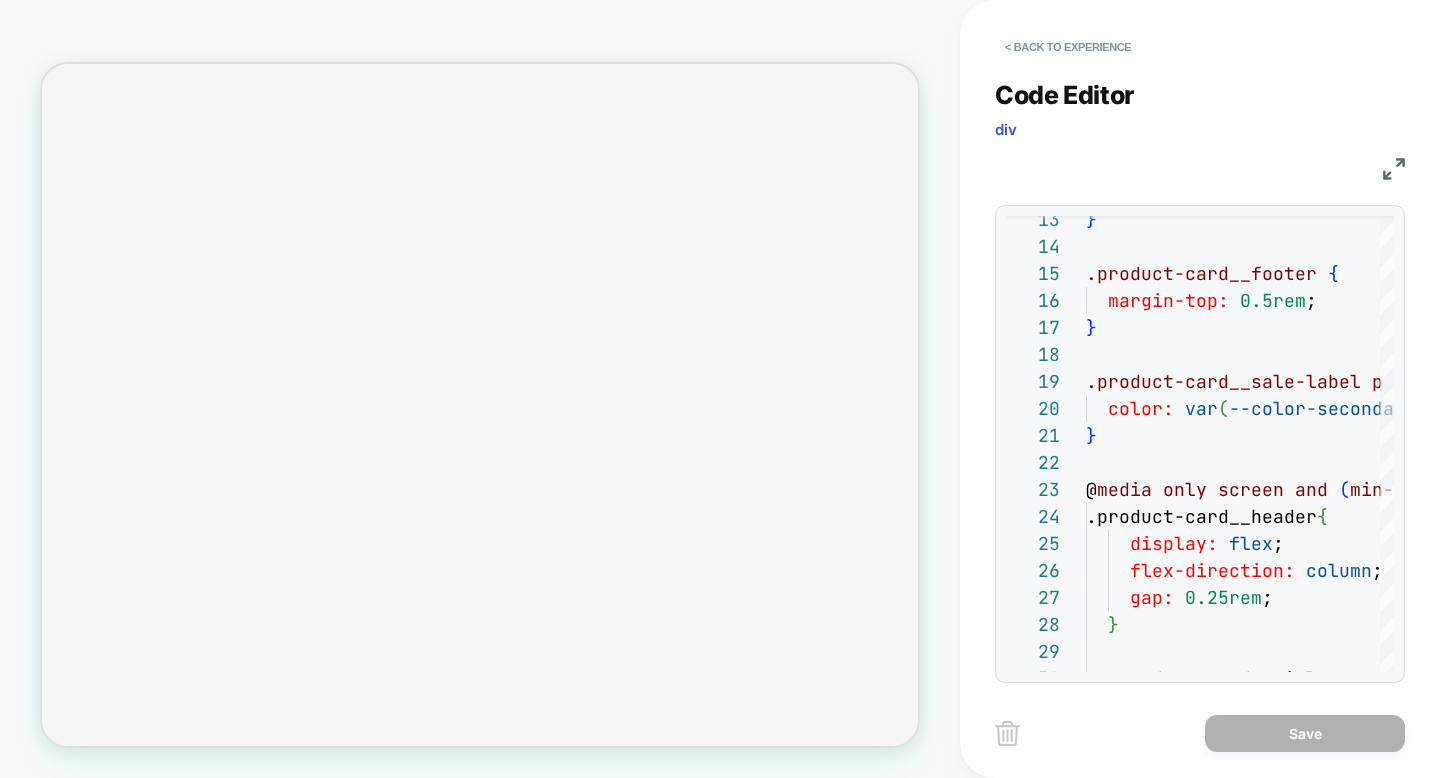scroll, scrollTop: 0, scrollLeft: 0, axis: both 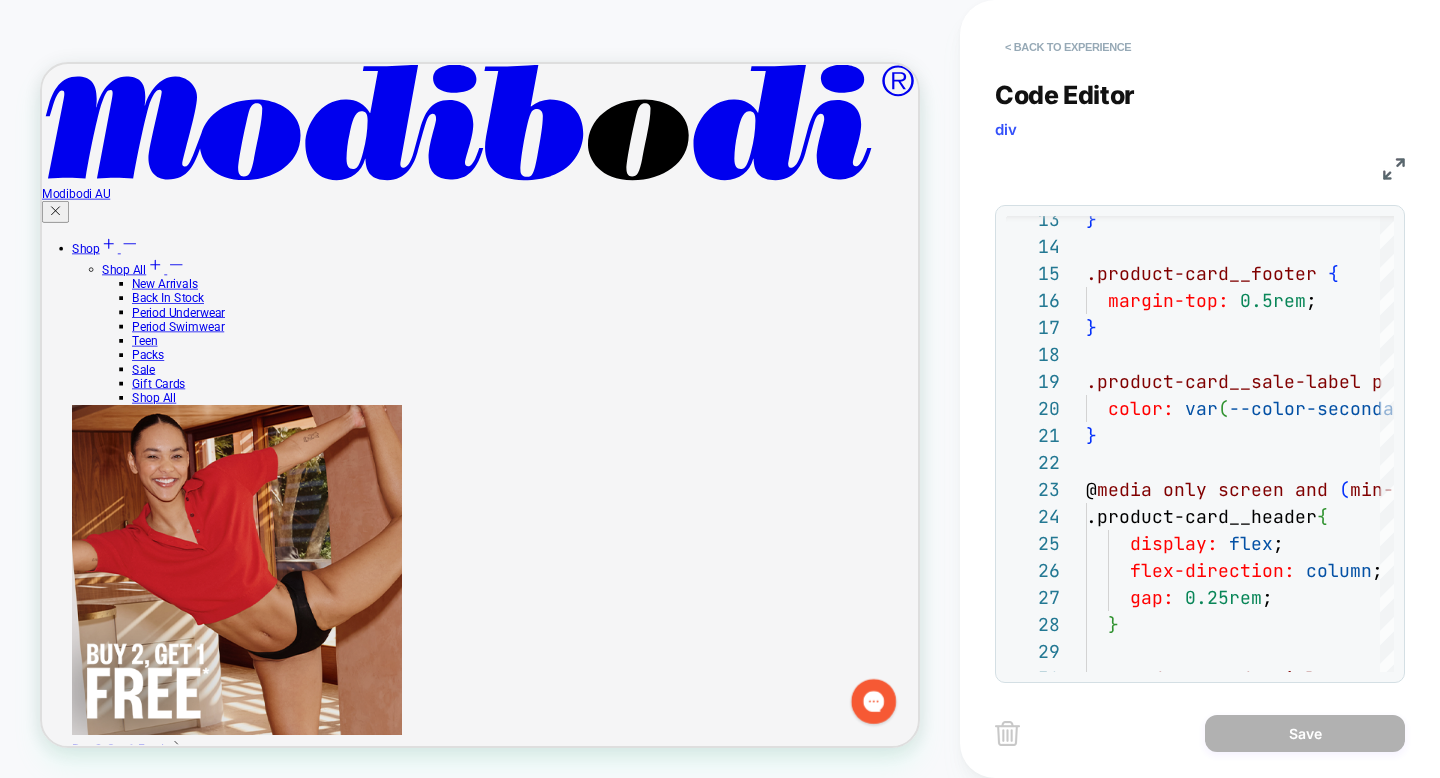click on "< Back to experience" at bounding box center (1068, 47) 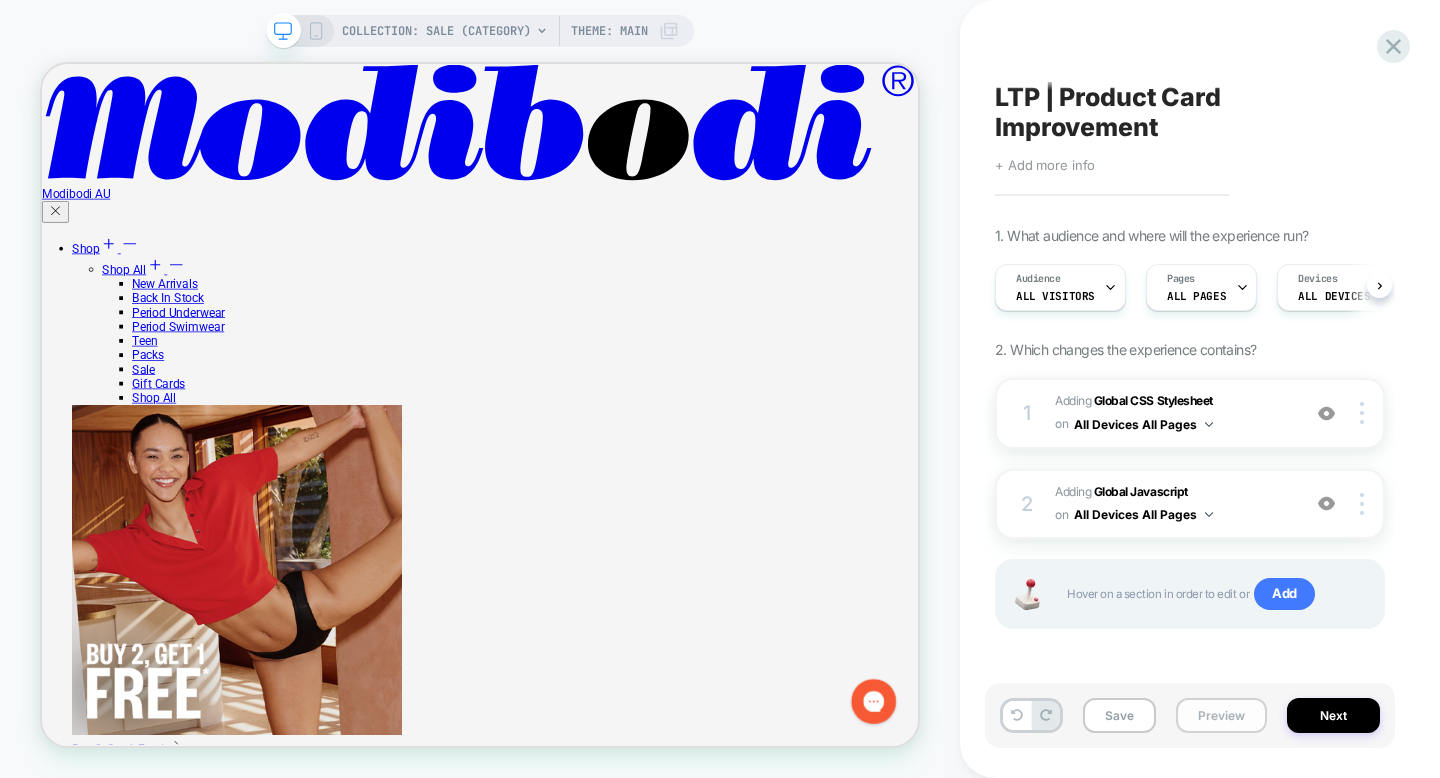 scroll, scrollTop: 0, scrollLeft: 1, axis: horizontal 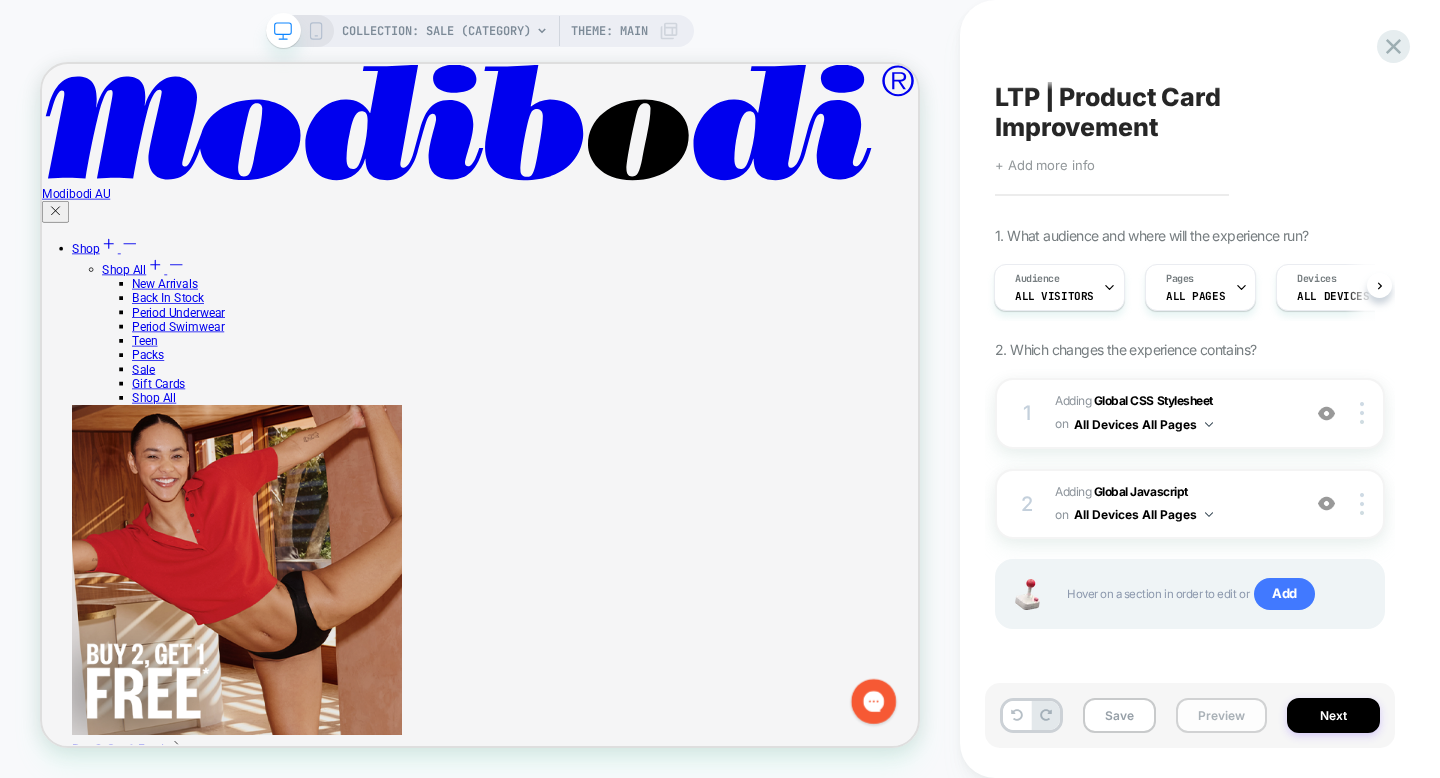 click on "Preview" at bounding box center (1221, 715) 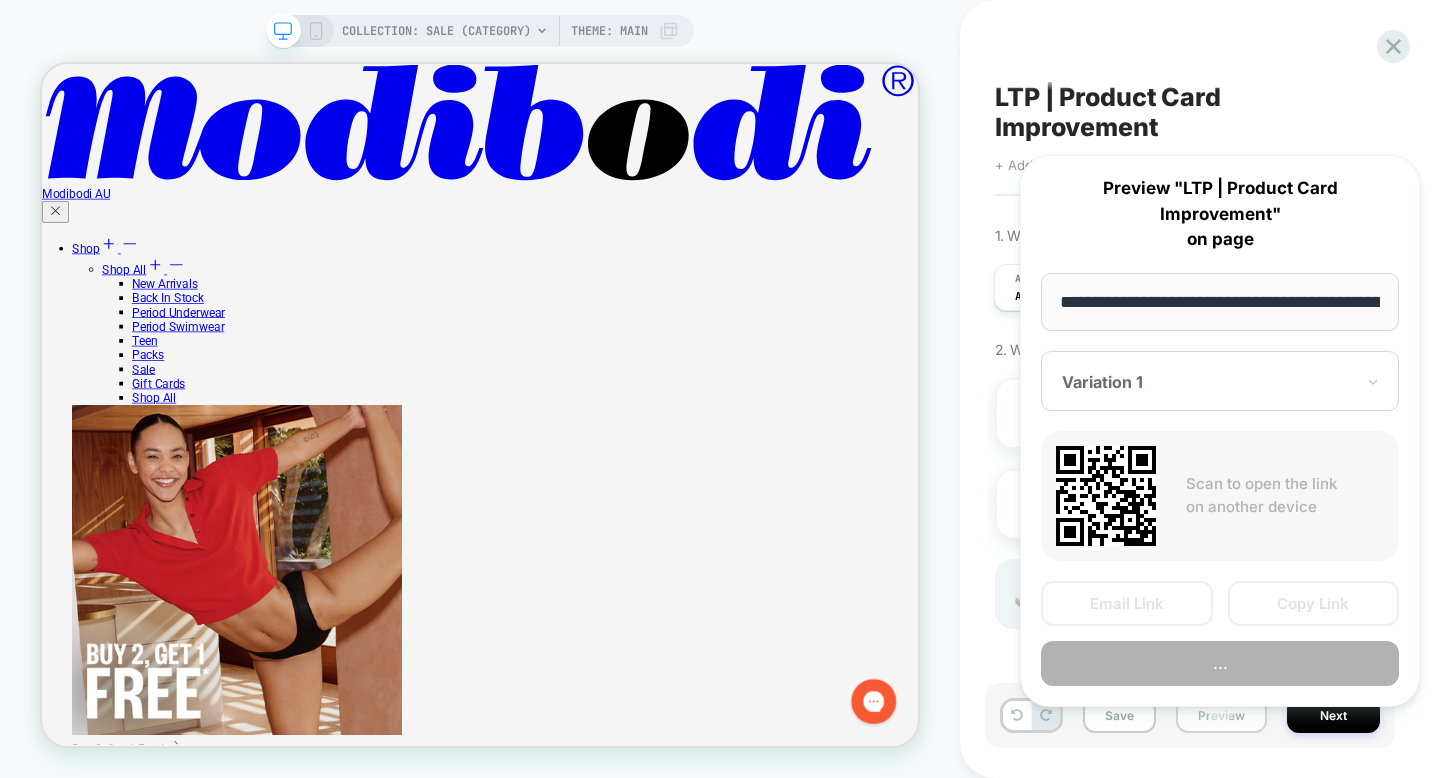 scroll, scrollTop: 0, scrollLeft: 193, axis: horizontal 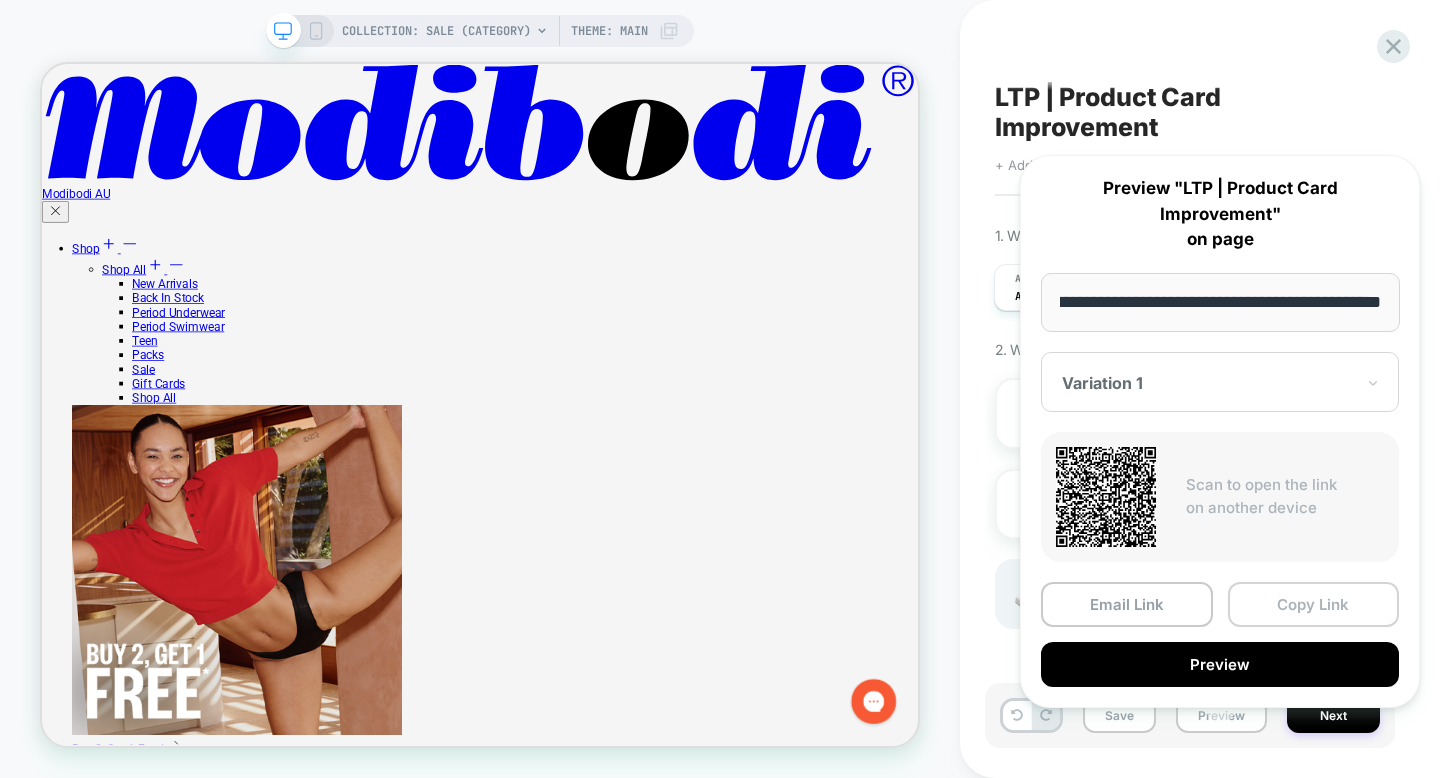 click on "Copy Link" at bounding box center (1314, 604) 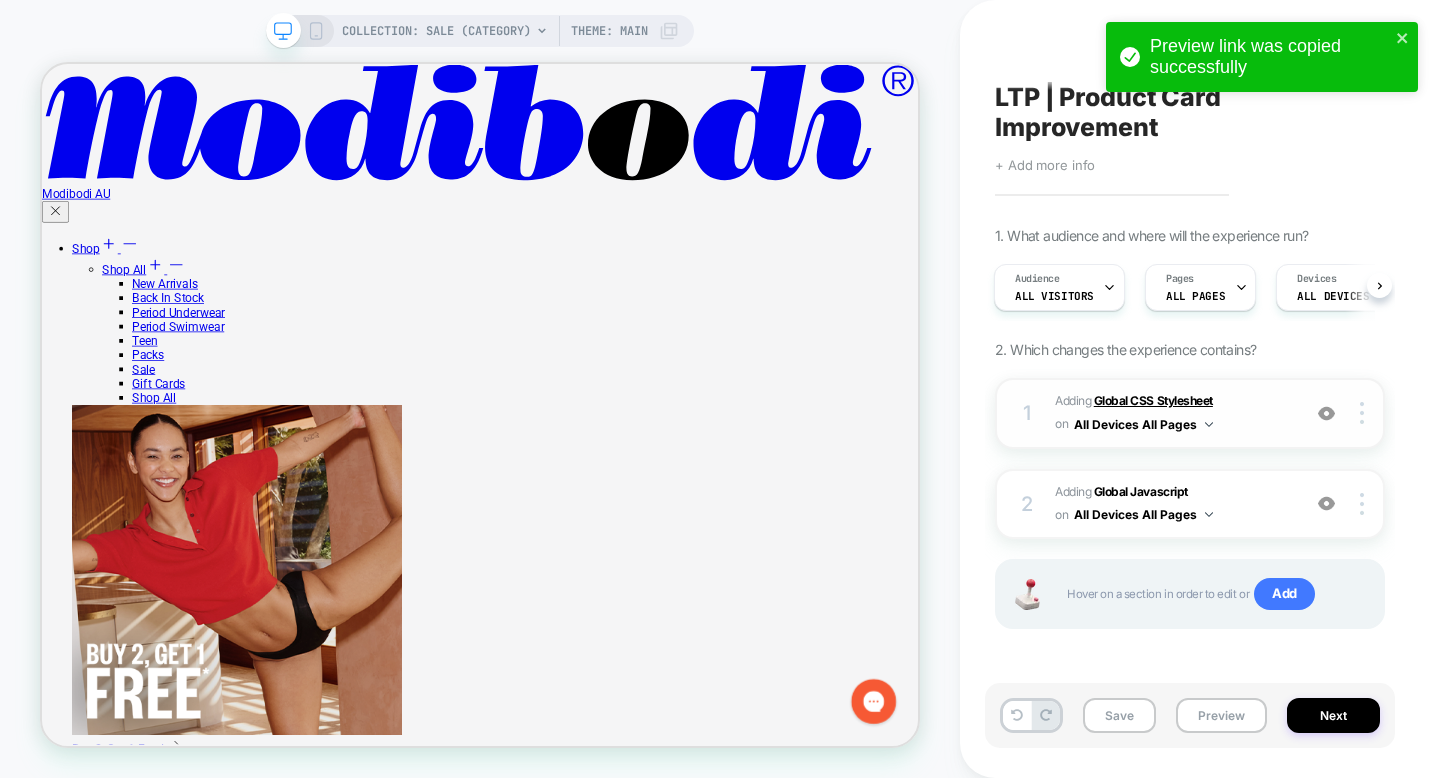 click on "Global CSS Stylesheet" at bounding box center [1153, 400] 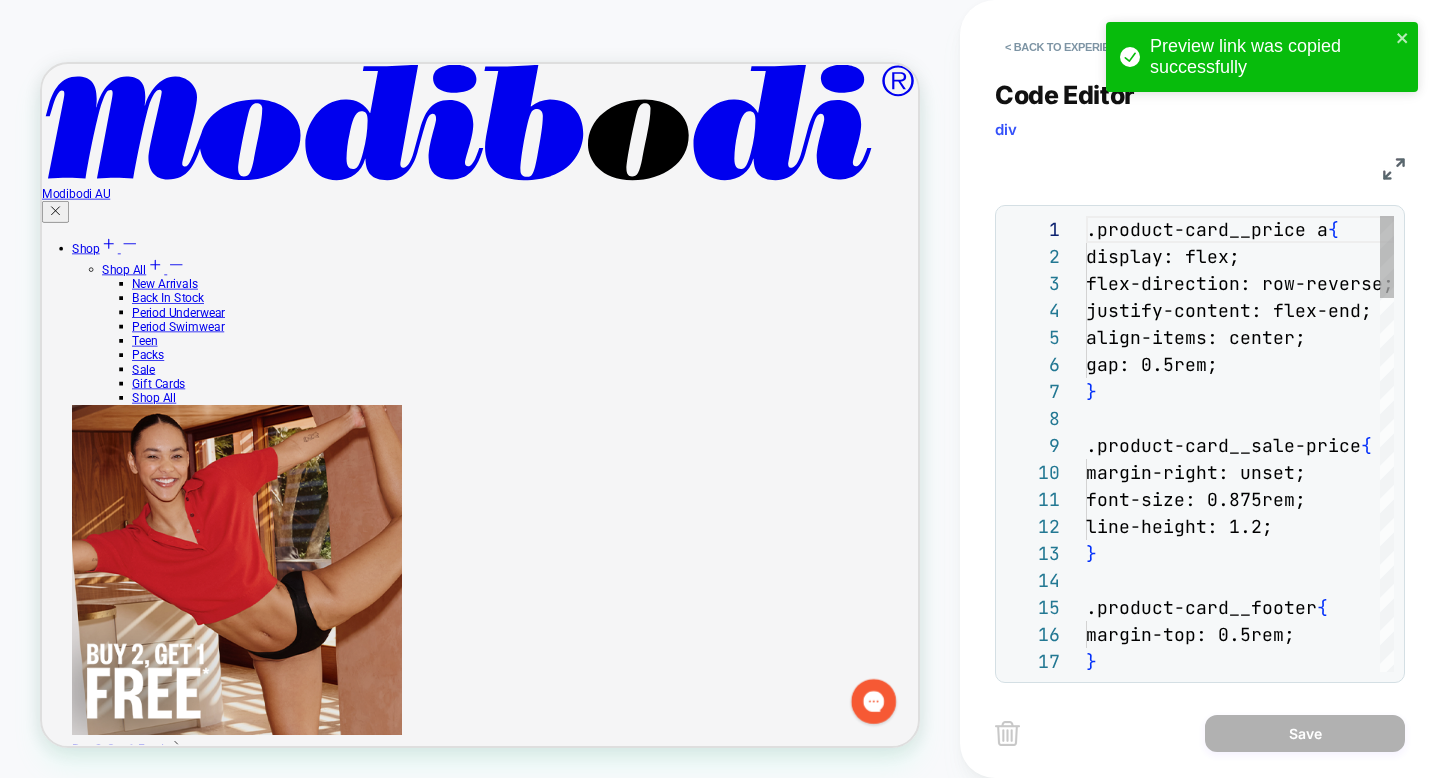 scroll, scrollTop: 270, scrollLeft: 0, axis: vertical 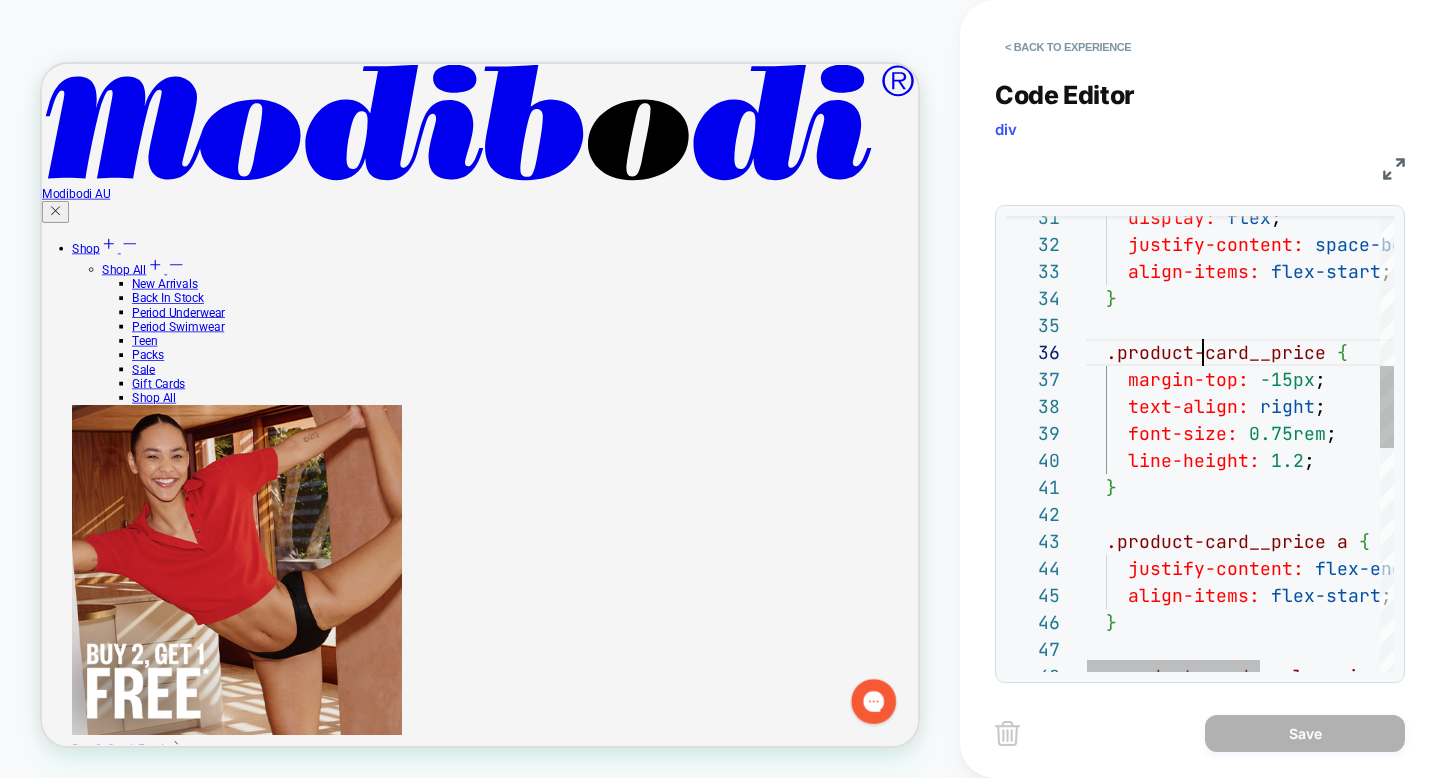 click on "display:   flex ;      justify-content:   space-between ;      align-items:   flex-start ;    }    .product-card__price   {      margin-top:   -15px ;      text-align:   right ;      font-size:   0.75rem ;      line-height:   1.2 ;    }    .product-card__price   a   {      justify-content:   flex-end ;      align-items:   flex-start ;    }    .product-card__sale-price   {" at bounding box center [1344, 648] 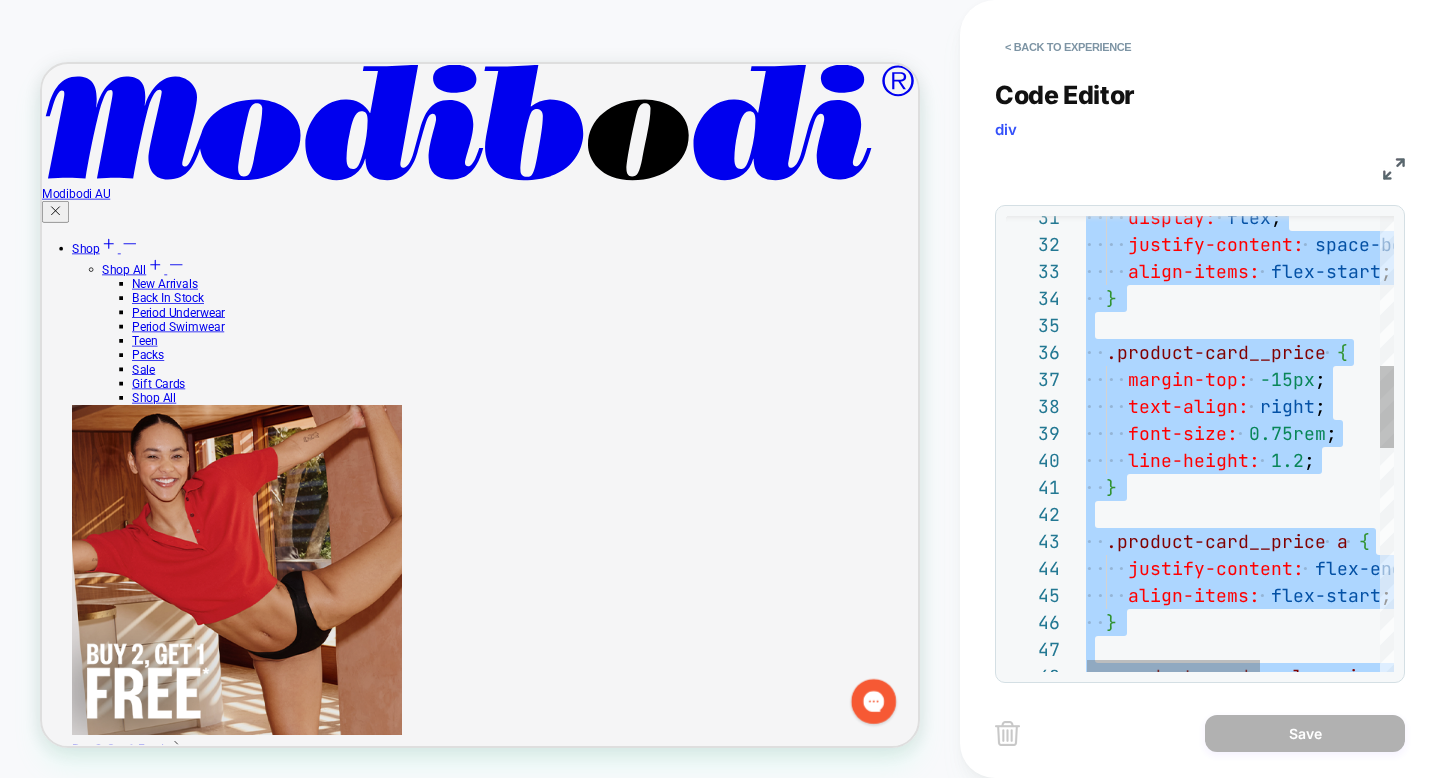click on "display:   flex ;      justify-content:   space-between ;      align-items:   flex-start ;    }    .product-card__price   {      margin-top:   -15px ;      text-align:   right ;      font-size:   0.75rem ;      line-height:   1.2 ;    }    .product-card__price   a   {      justify-content:   flex-end ;      align-items:   flex-start ;    }    .product-card__sale-price   {" at bounding box center (1344, 648) 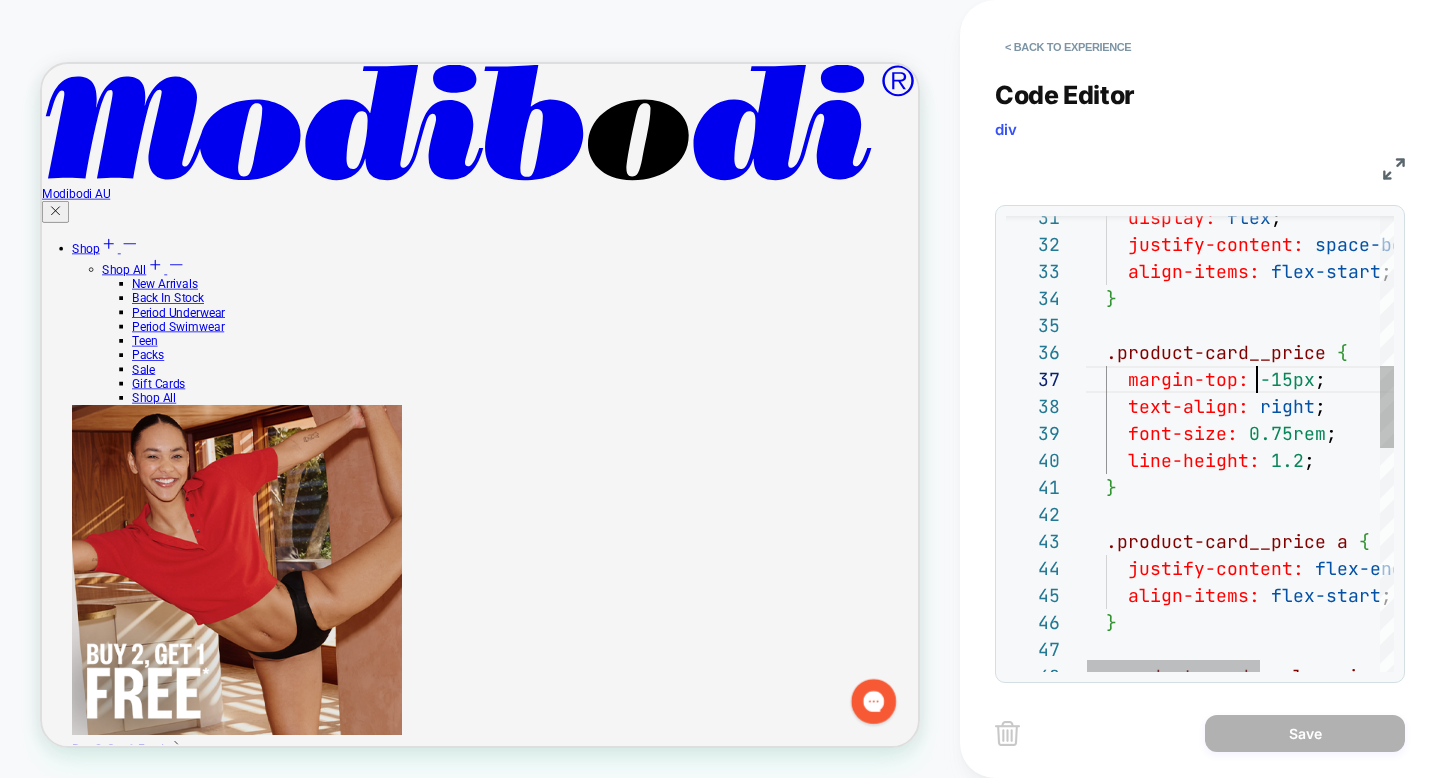 scroll, scrollTop: 162, scrollLeft: 173, axis: both 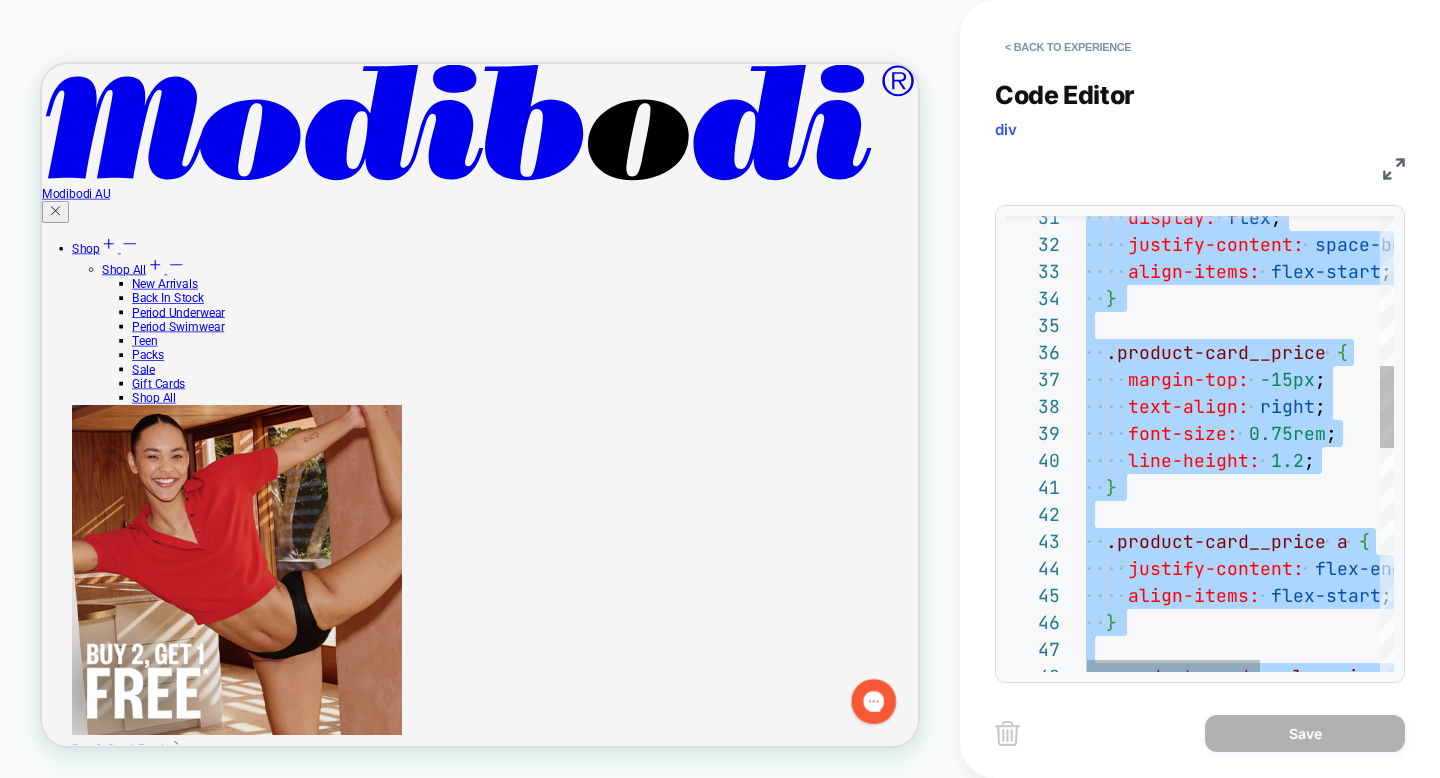 click on "display:   flex ;      justify-content:   space-between ;      align-items:   flex-start ;    }    .product-card__price   {      margin-top:   -15px ;      text-align:   right ;      font-size:   0.75rem ;      line-height:   1.2 ;    }    .product-card__price   a   {      justify-content:   flex-end ;      align-items:   flex-start ;    }    .product-card__sale-price   {" at bounding box center (1344, 648) 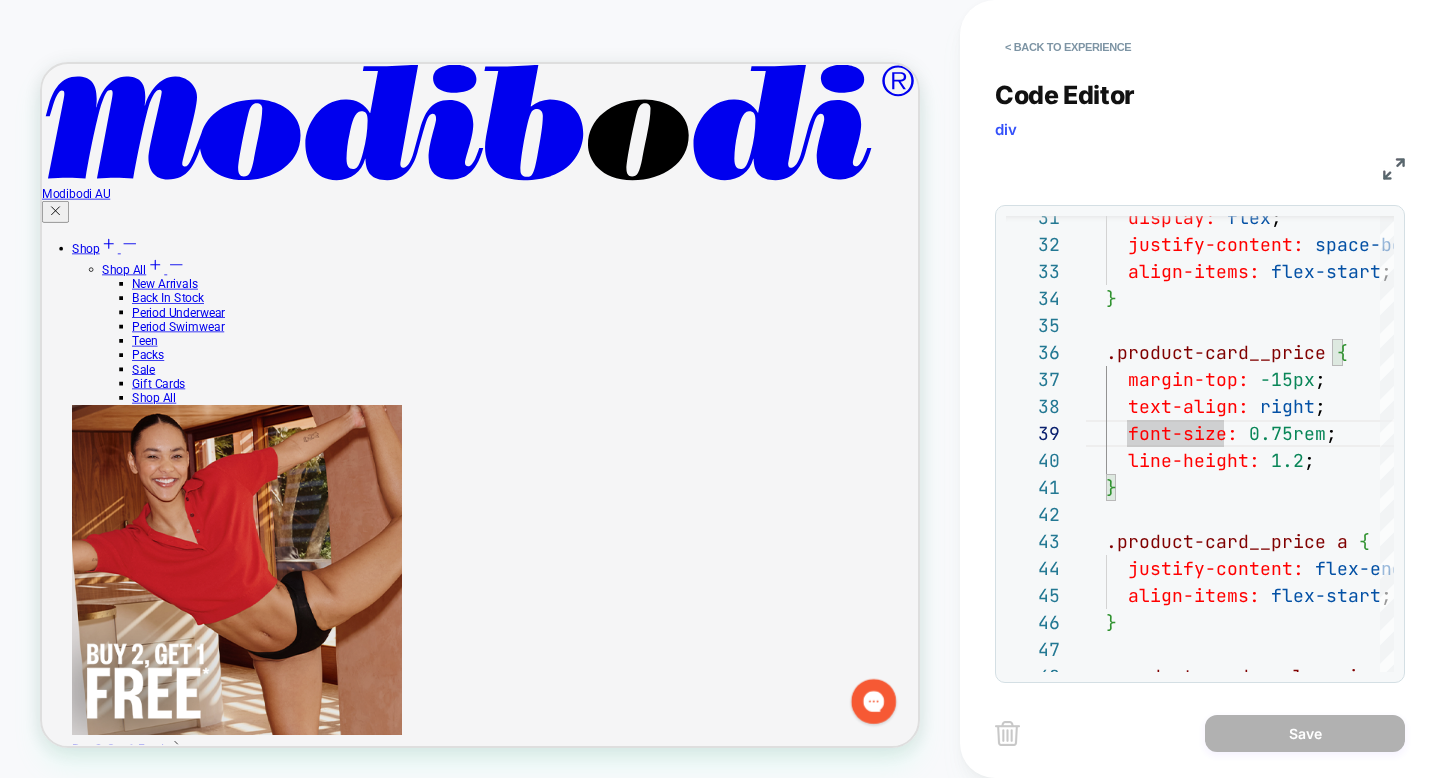 click at bounding box center [1394, 169] 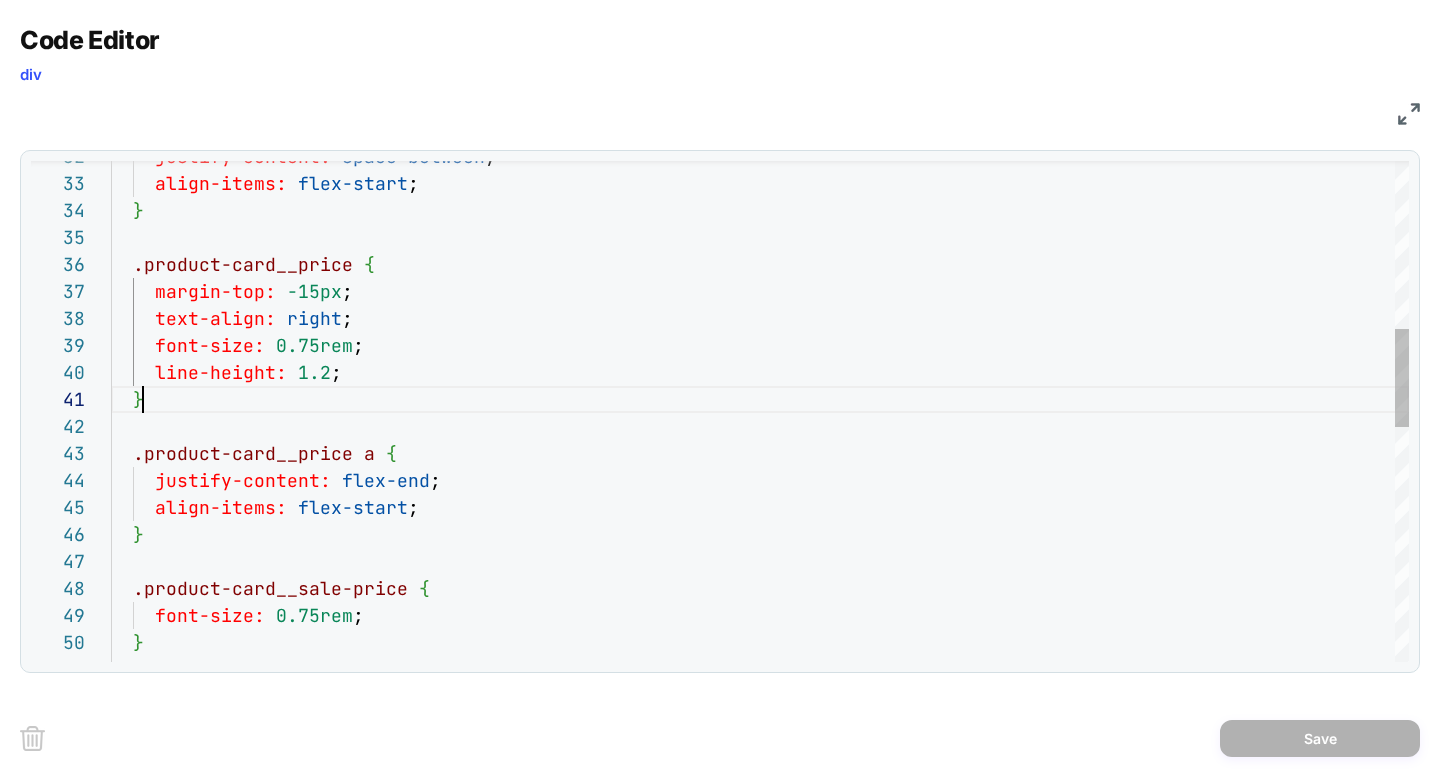 scroll, scrollTop: 0, scrollLeft: 32, axis: horizontal 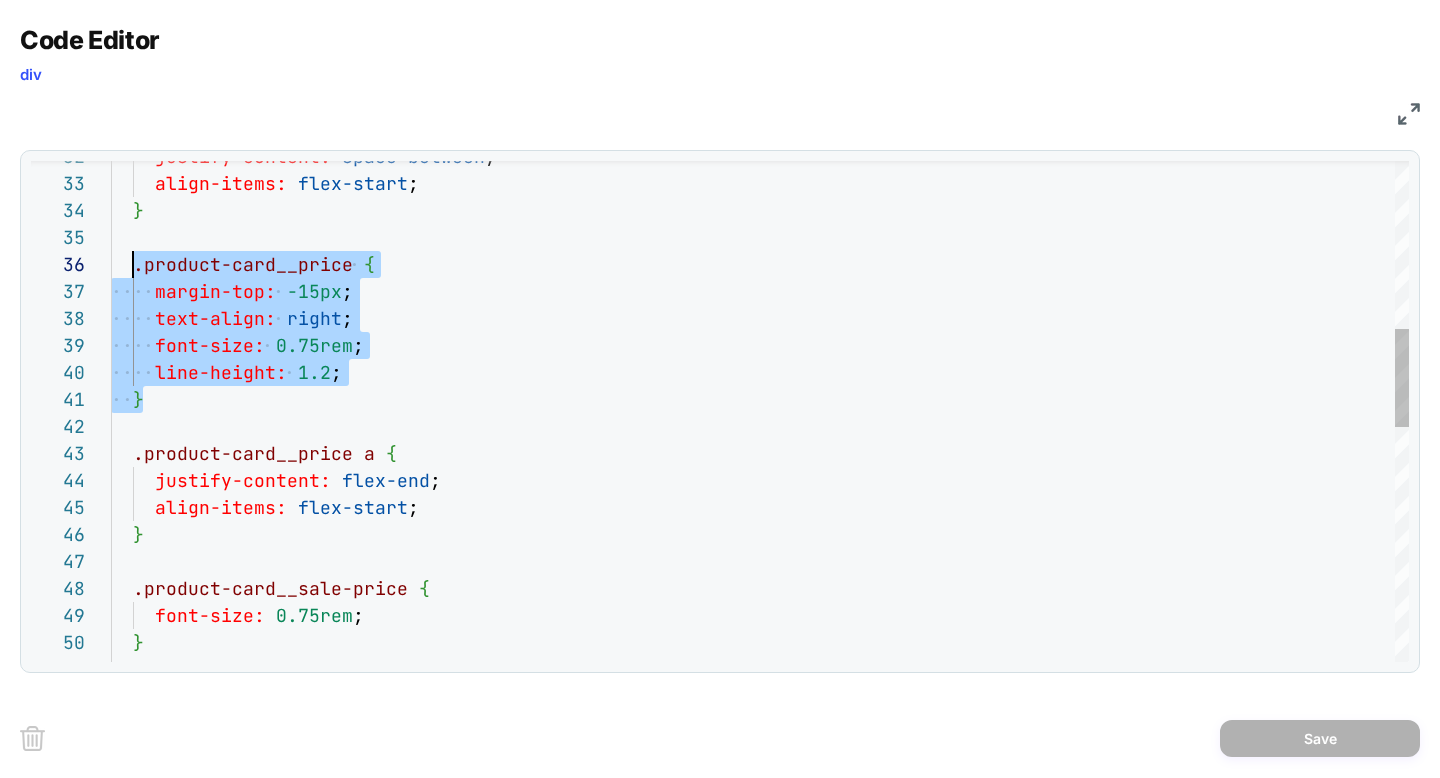 drag, startPoint x: 154, startPoint y: 390, endPoint x: 134, endPoint y: 269, distance: 122.641754 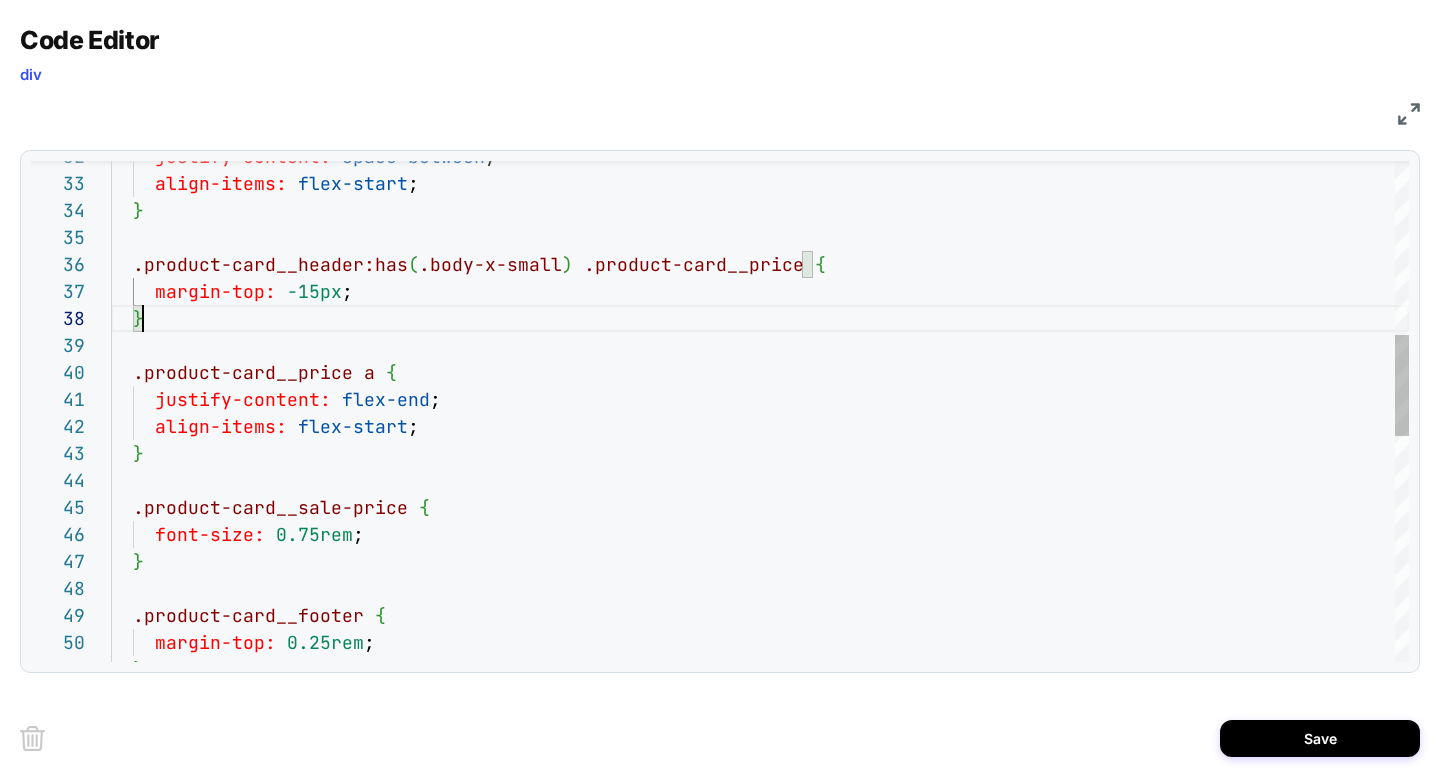 scroll, scrollTop: 189, scrollLeft: 32, axis: both 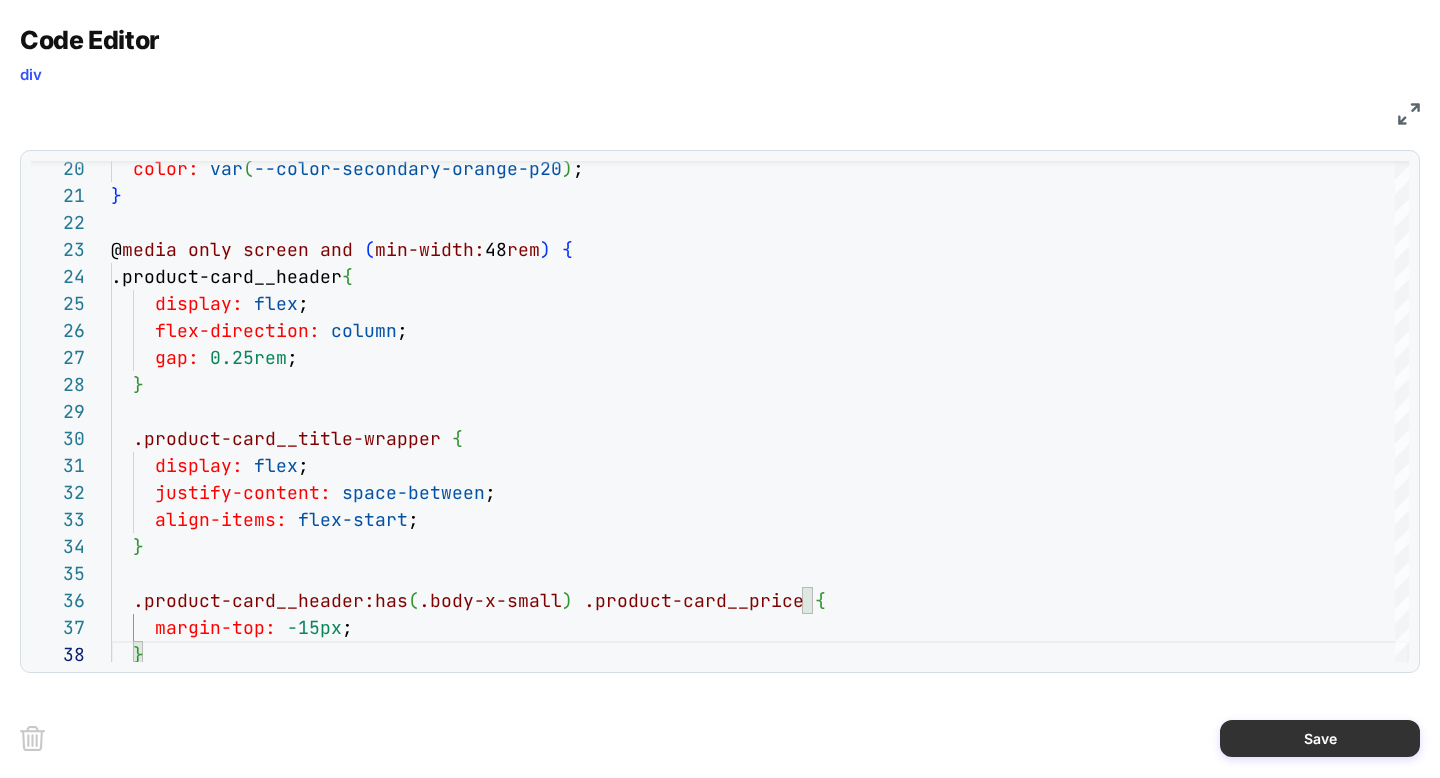 click on "Save" at bounding box center (1320, 738) 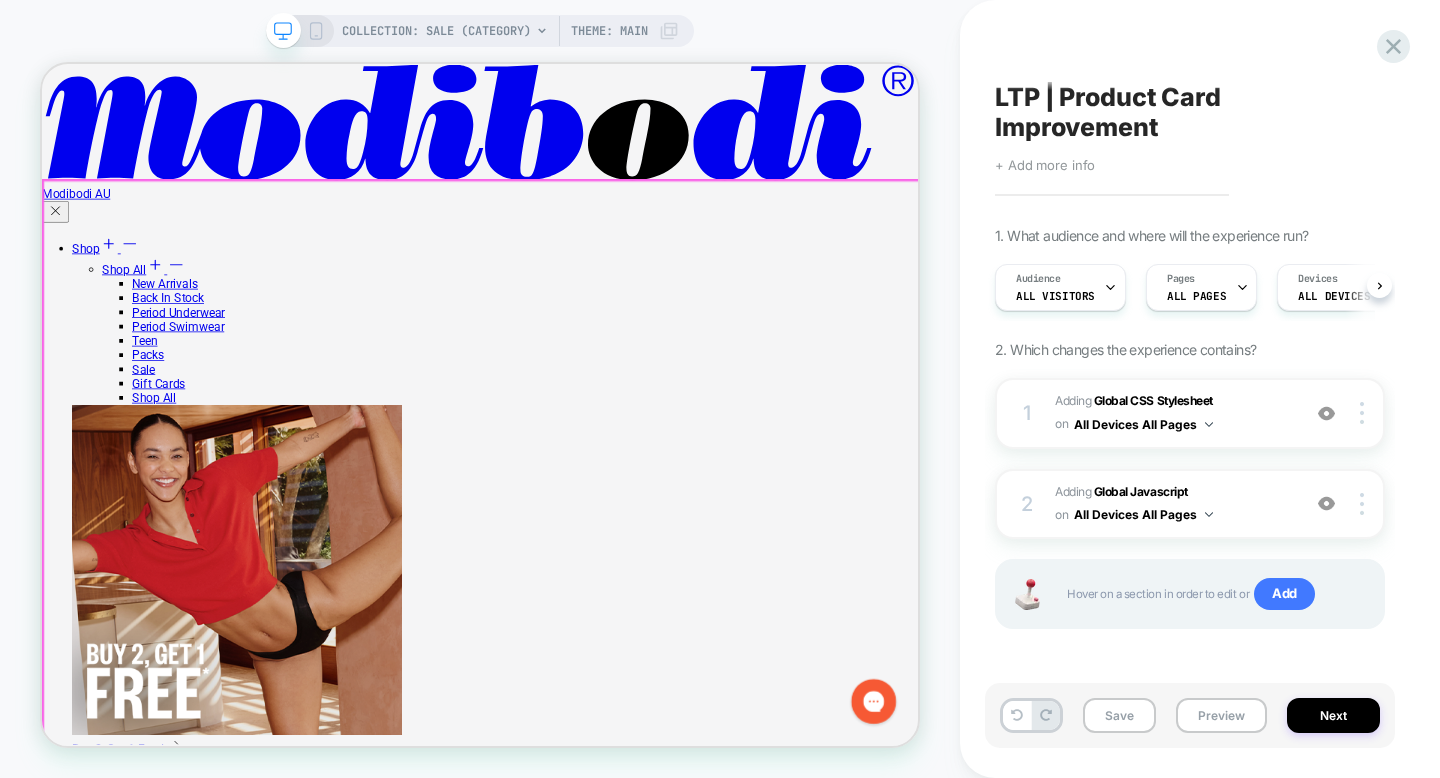 scroll, scrollTop: 426, scrollLeft: 0, axis: vertical 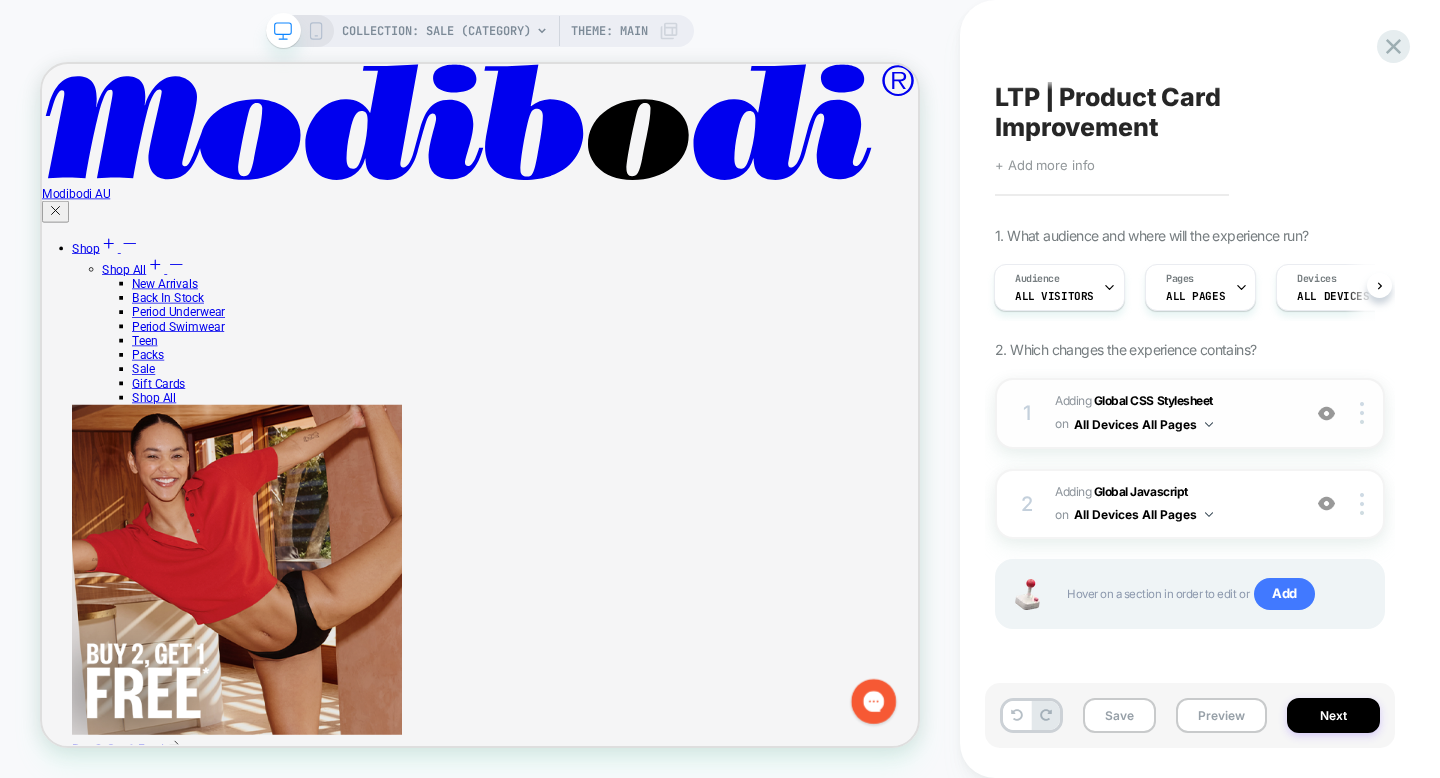 click on "Adding   Global CSS Stylesheet   on All Devices All Pages" at bounding box center [1172, 413] 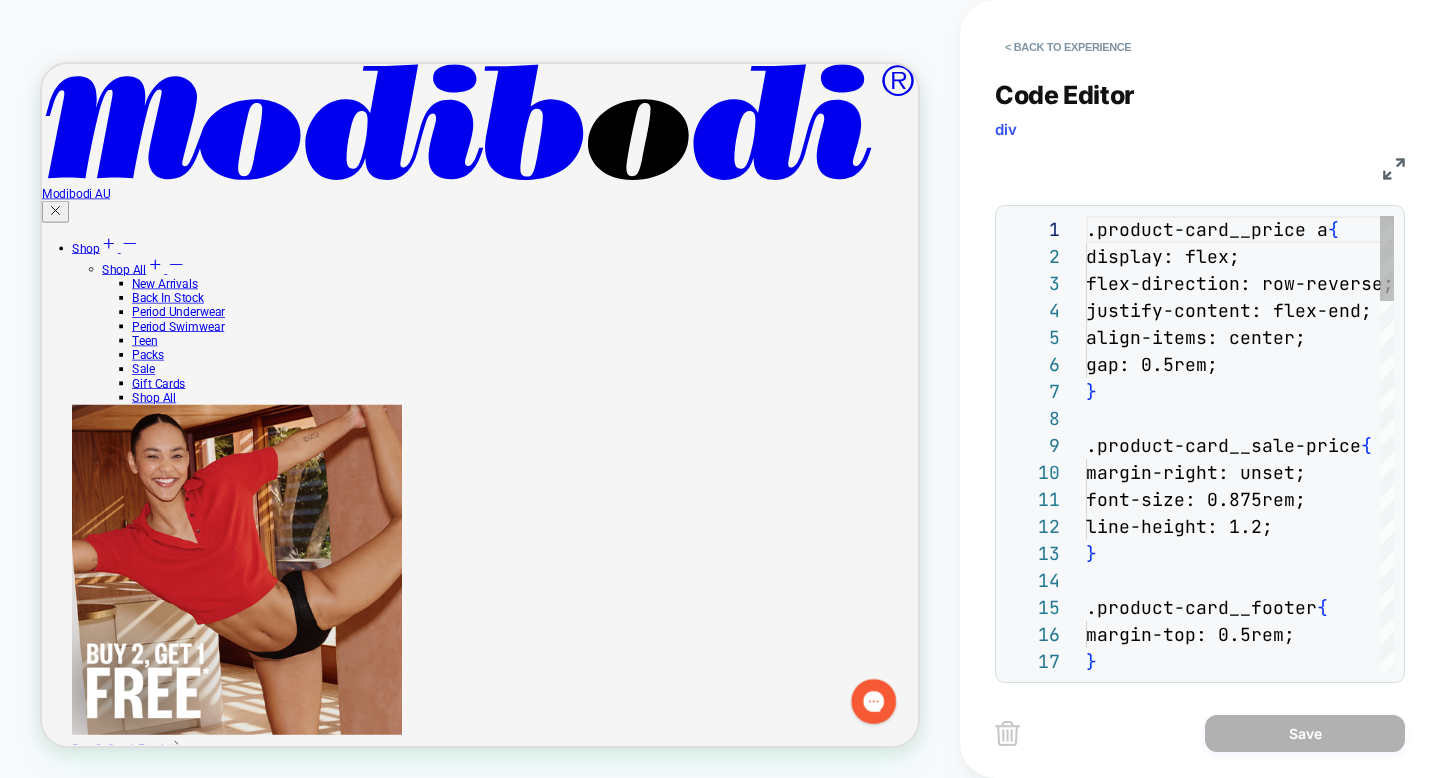 scroll, scrollTop: 270, scrollLeft: 0, axis: vertical 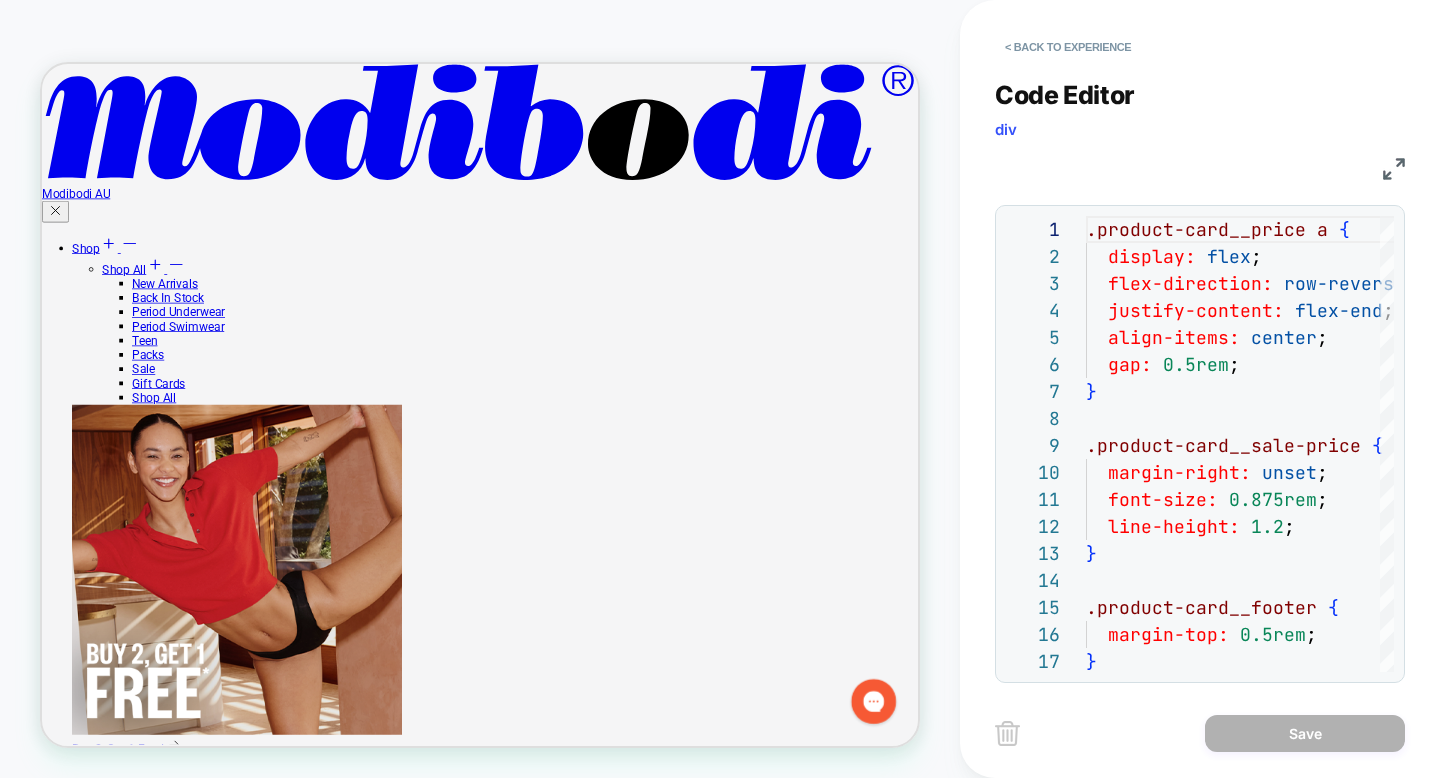 click at bounding box center (1394, 169) 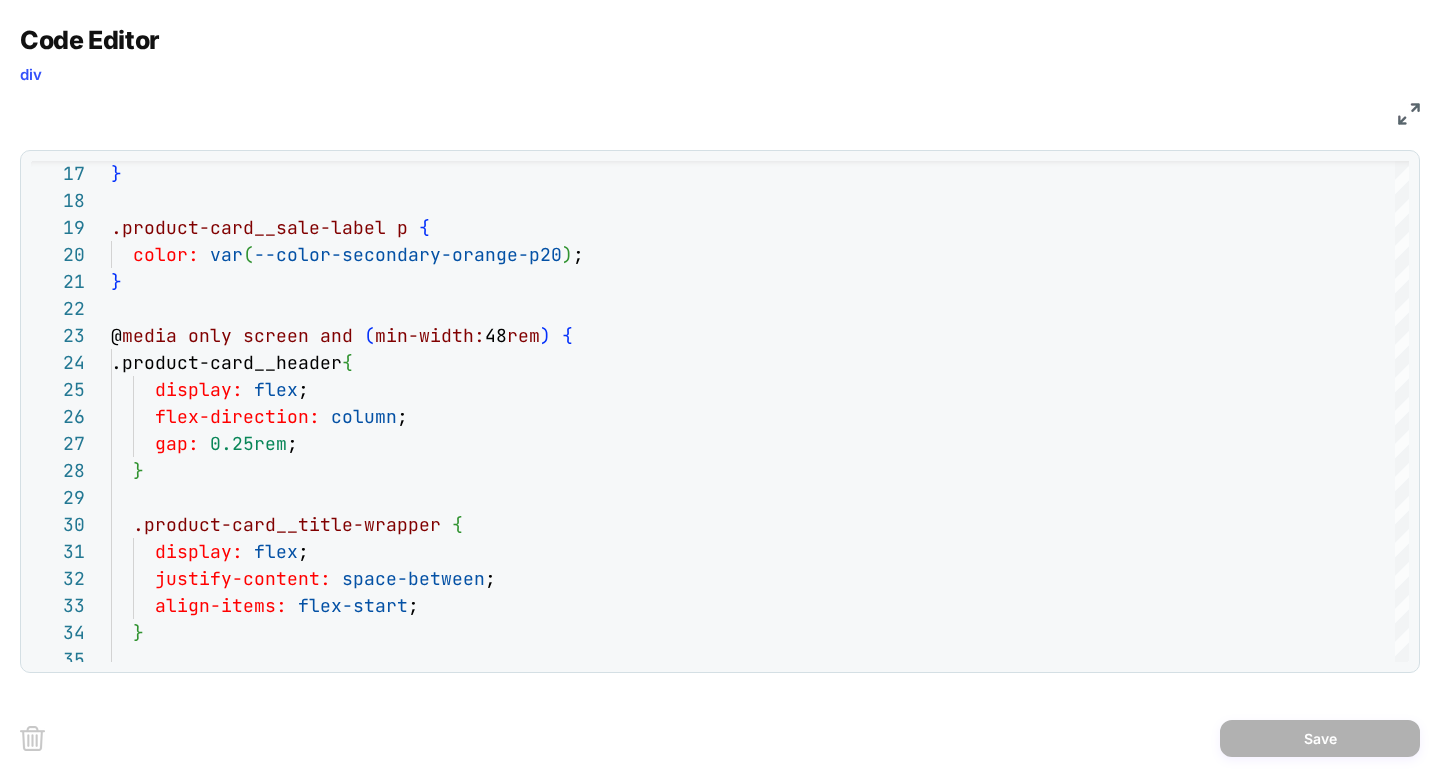 click at bounding box center [1409, 114] 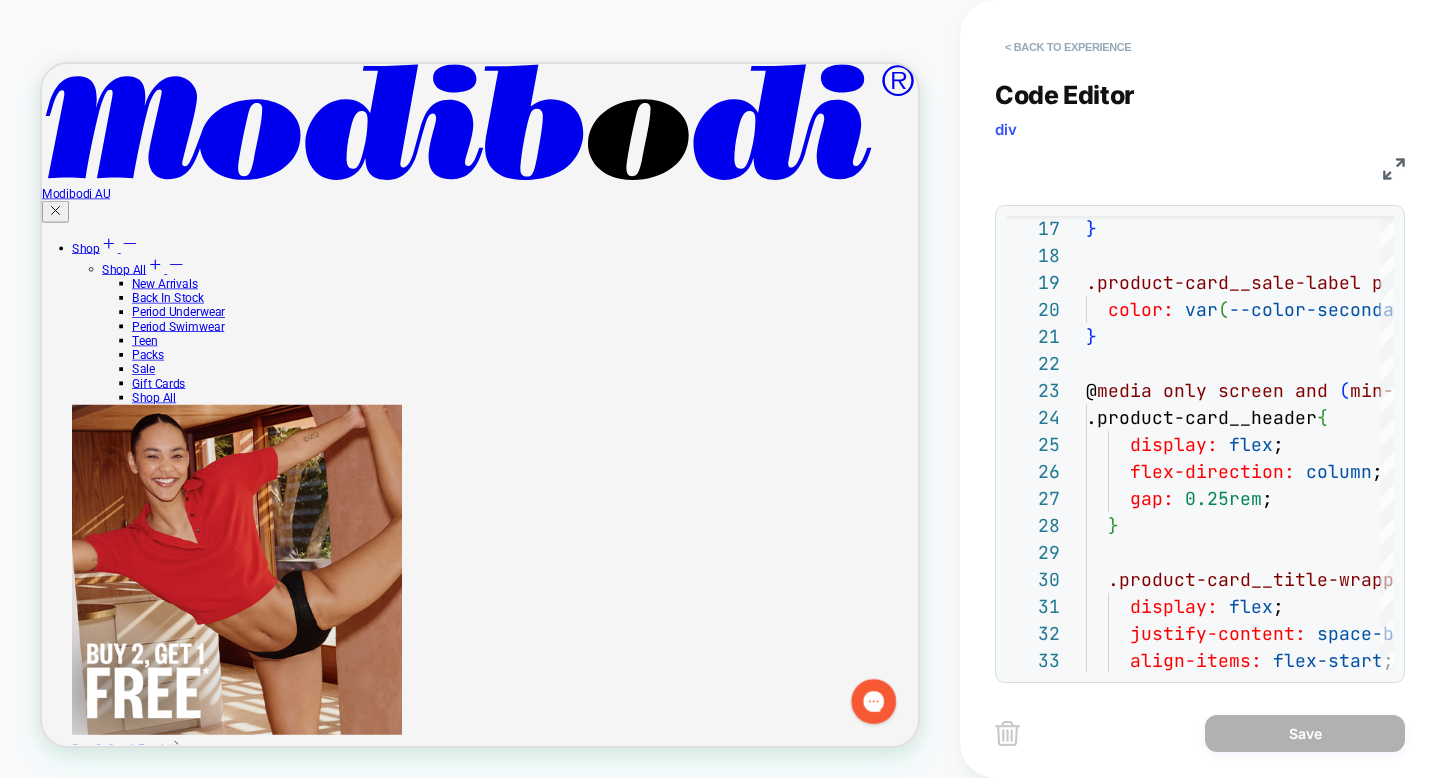 click on "< Back to experience" at bounding box center (1068, 47) 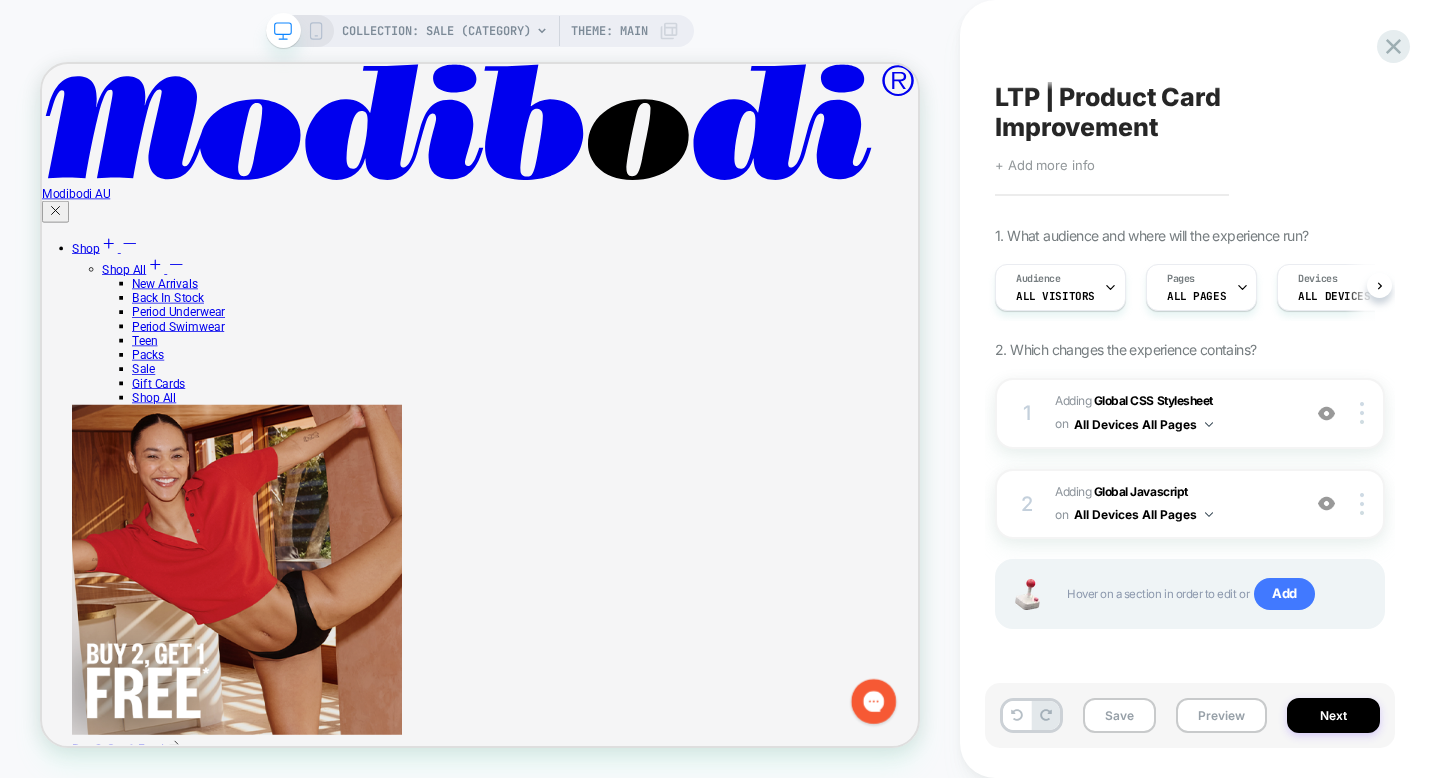 scroll, scrollTop: 0, scrollLeft: 1, axis: horizontal 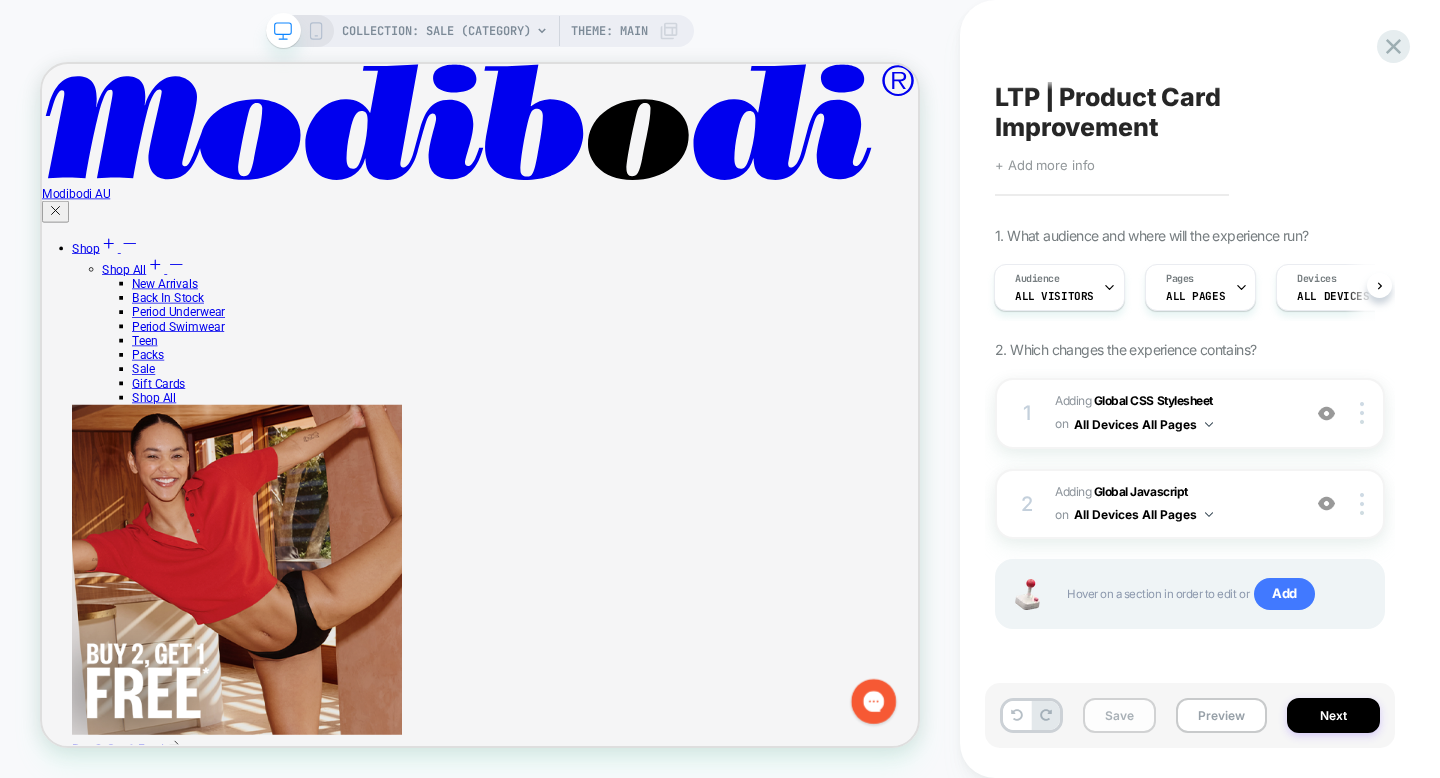 click on "Save" at bounding box center [1119, 715] 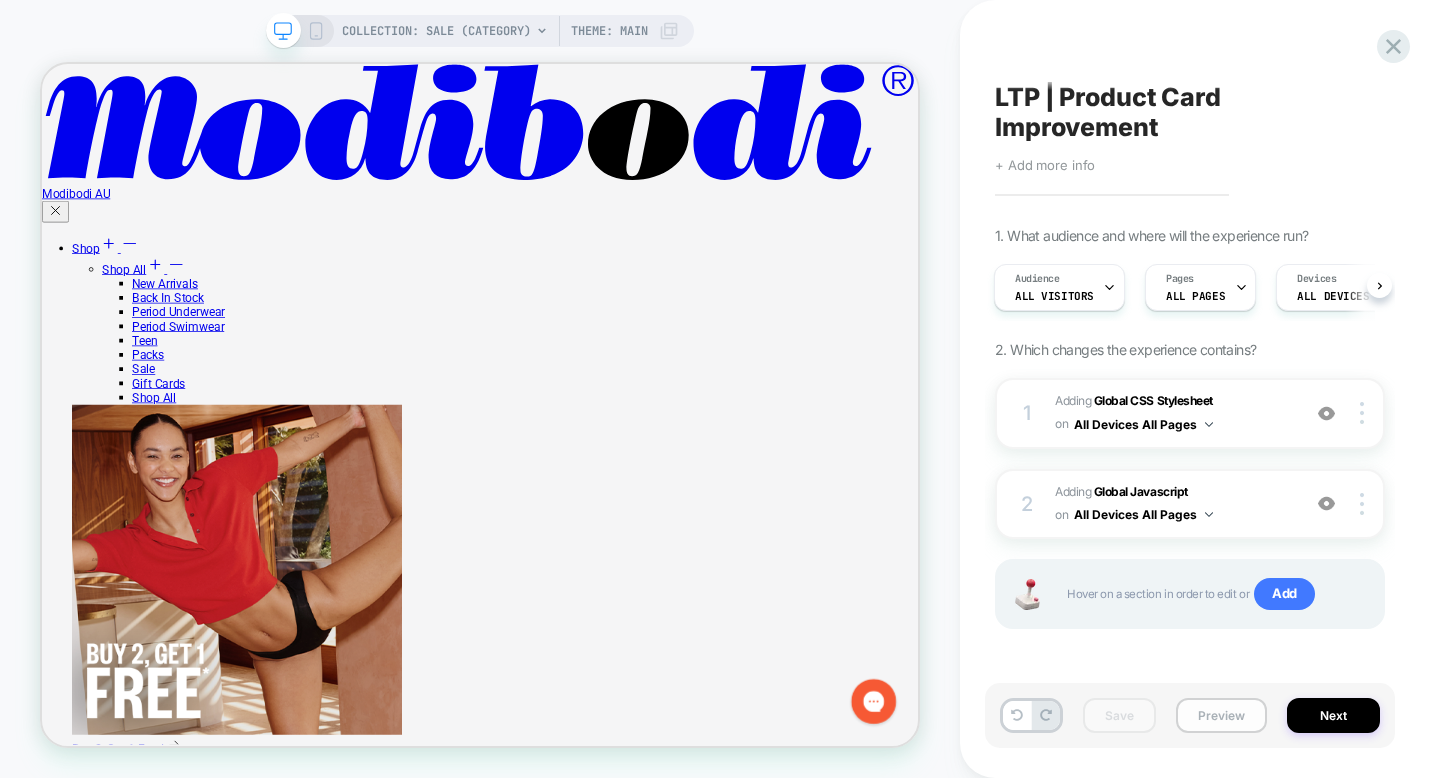 click on "Preview" at bounding box center (1221, 715) 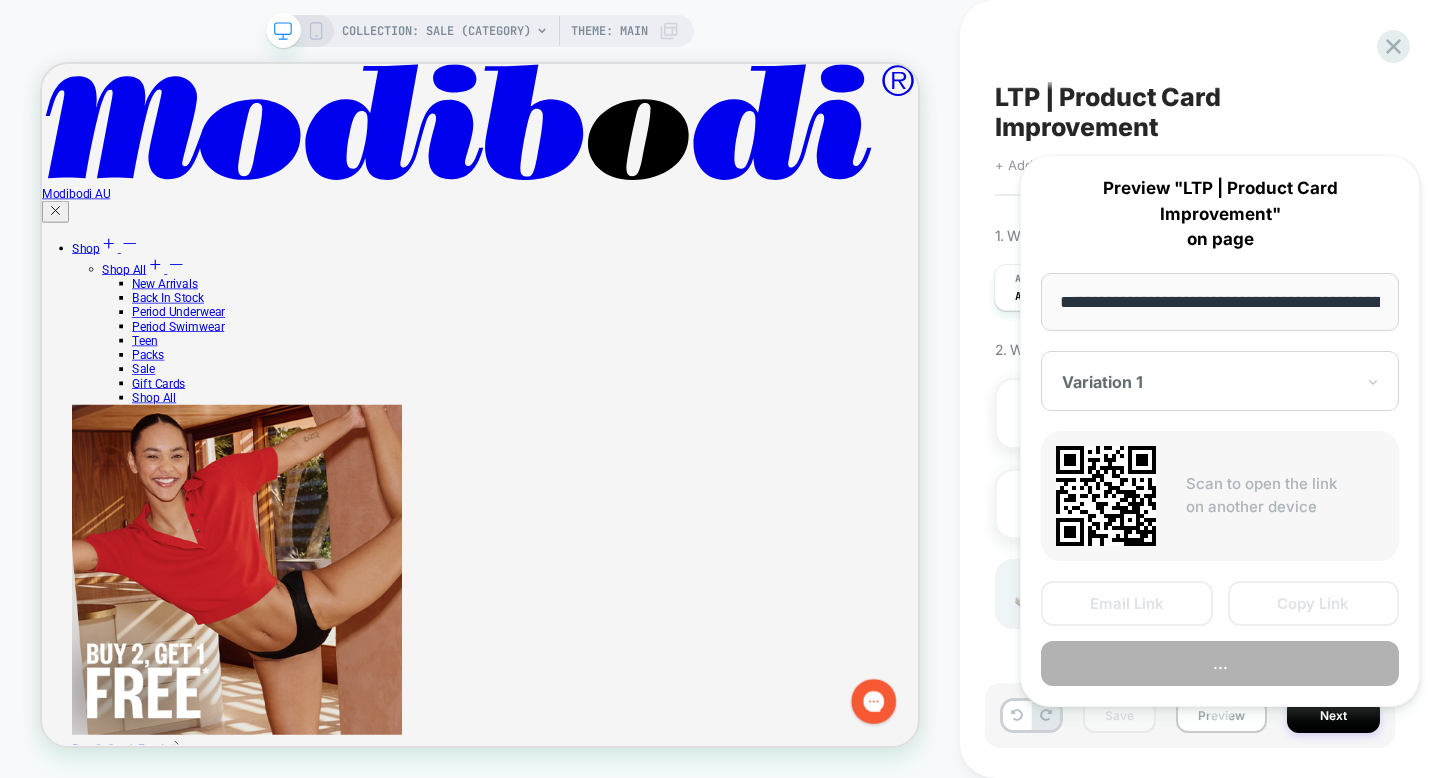 scroll, scrollTop: 0, scrollLeft: 193, axis: horizontal 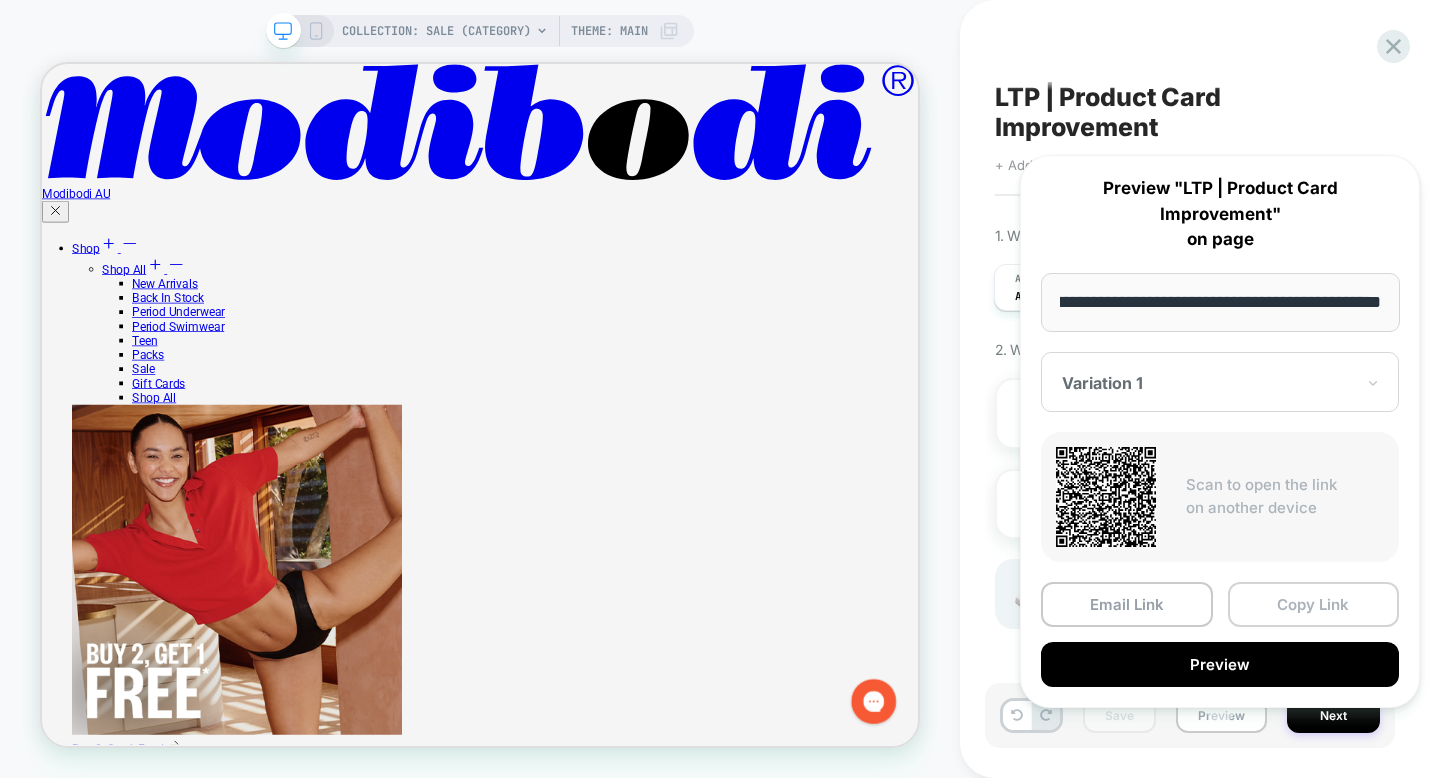 click on "Copy Link" at bounding box center [1314, 604] 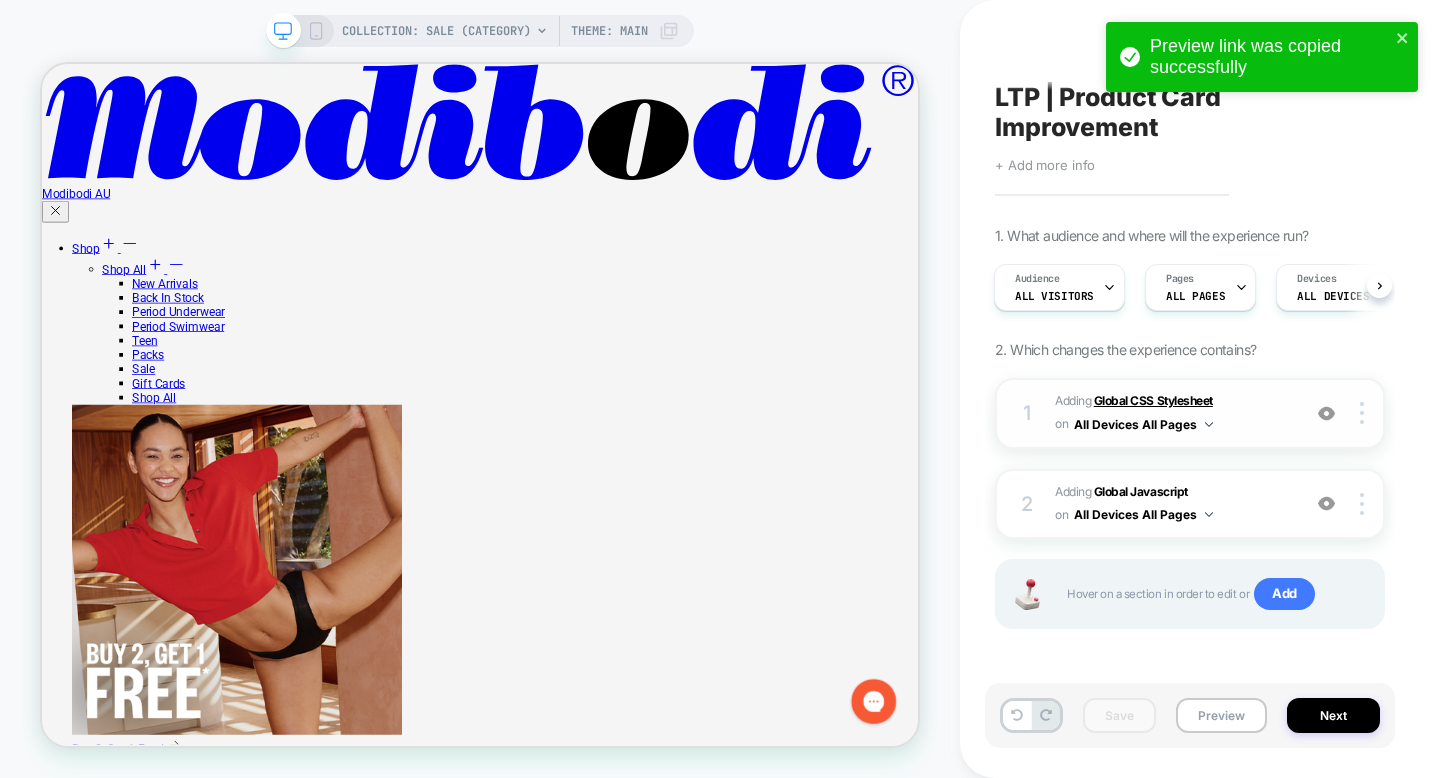 click on "Global CSS Stylesheet" at bounding box center (1153, 400) 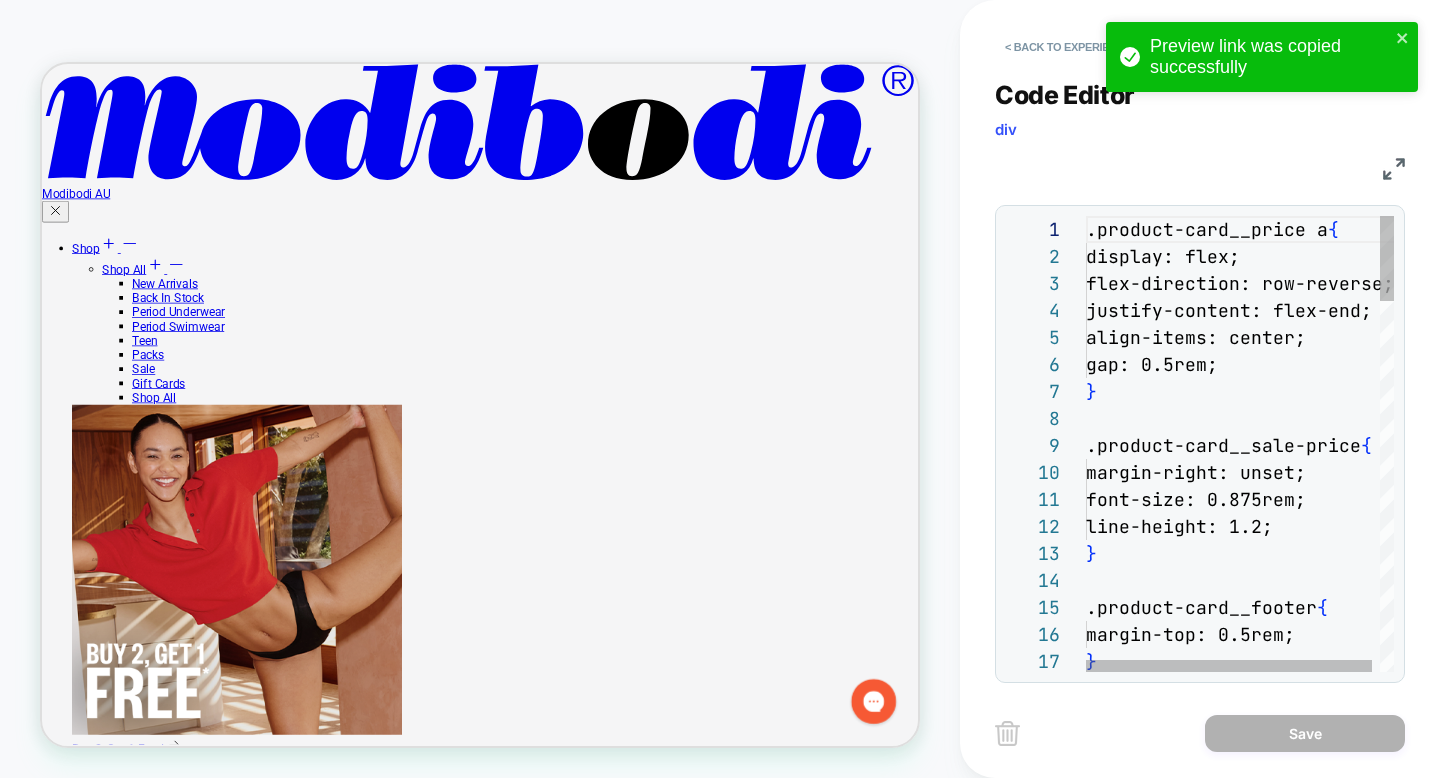 scroll, scrollTop: 270, scrollLeft: 0, axis: vertical 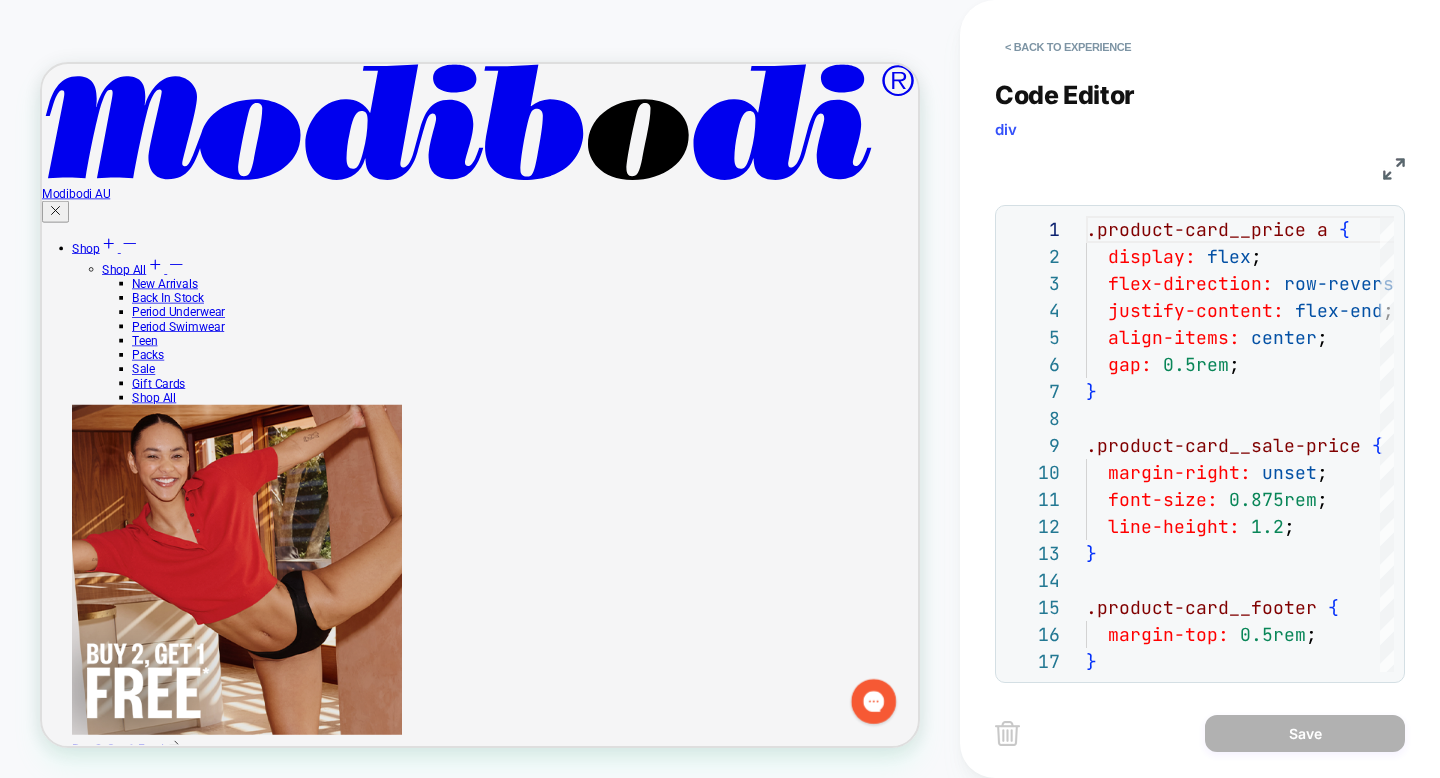 click at bounding box center (1394, 169) 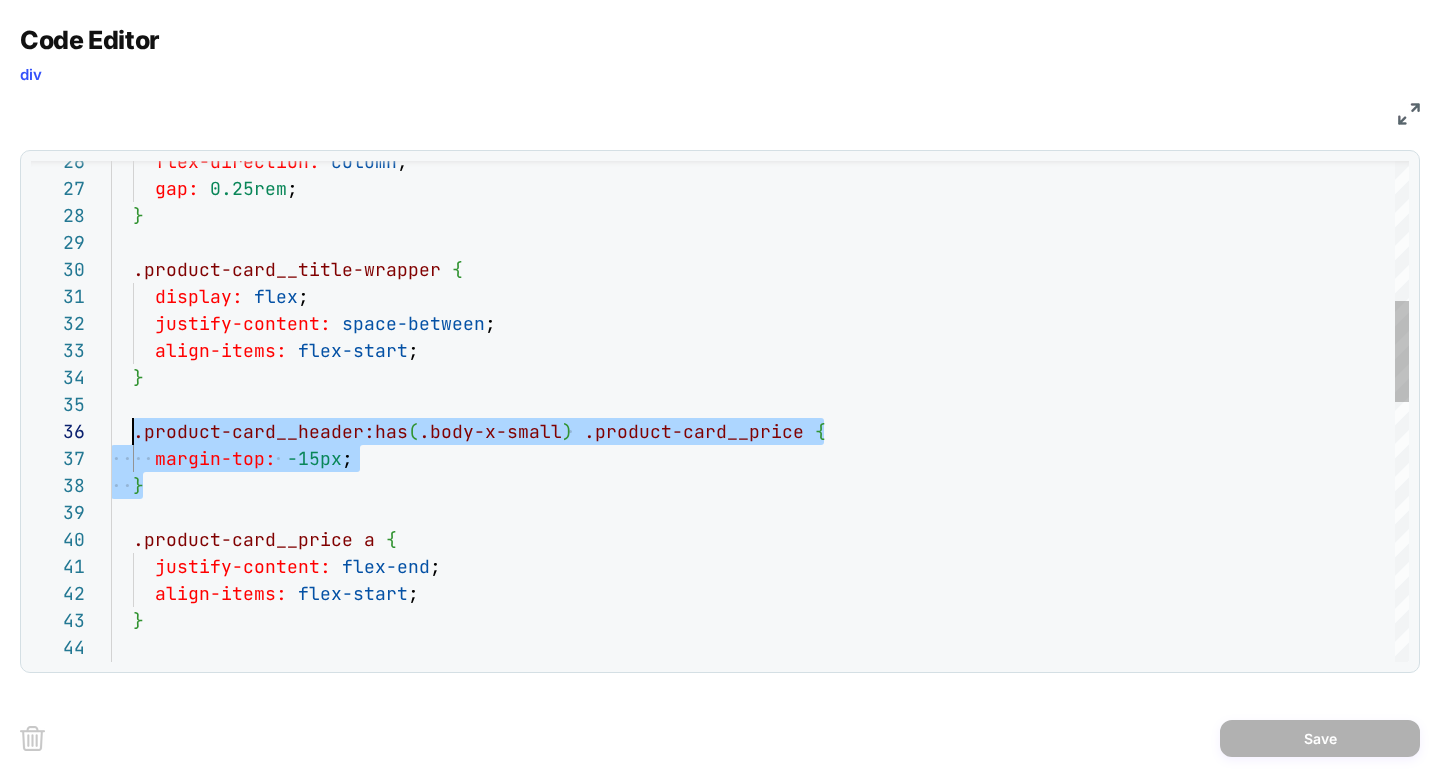 drag, startPoint x: 153, startPoint y: 483, endPoint x: 133, endPoint y: 432, distance: 54.781384 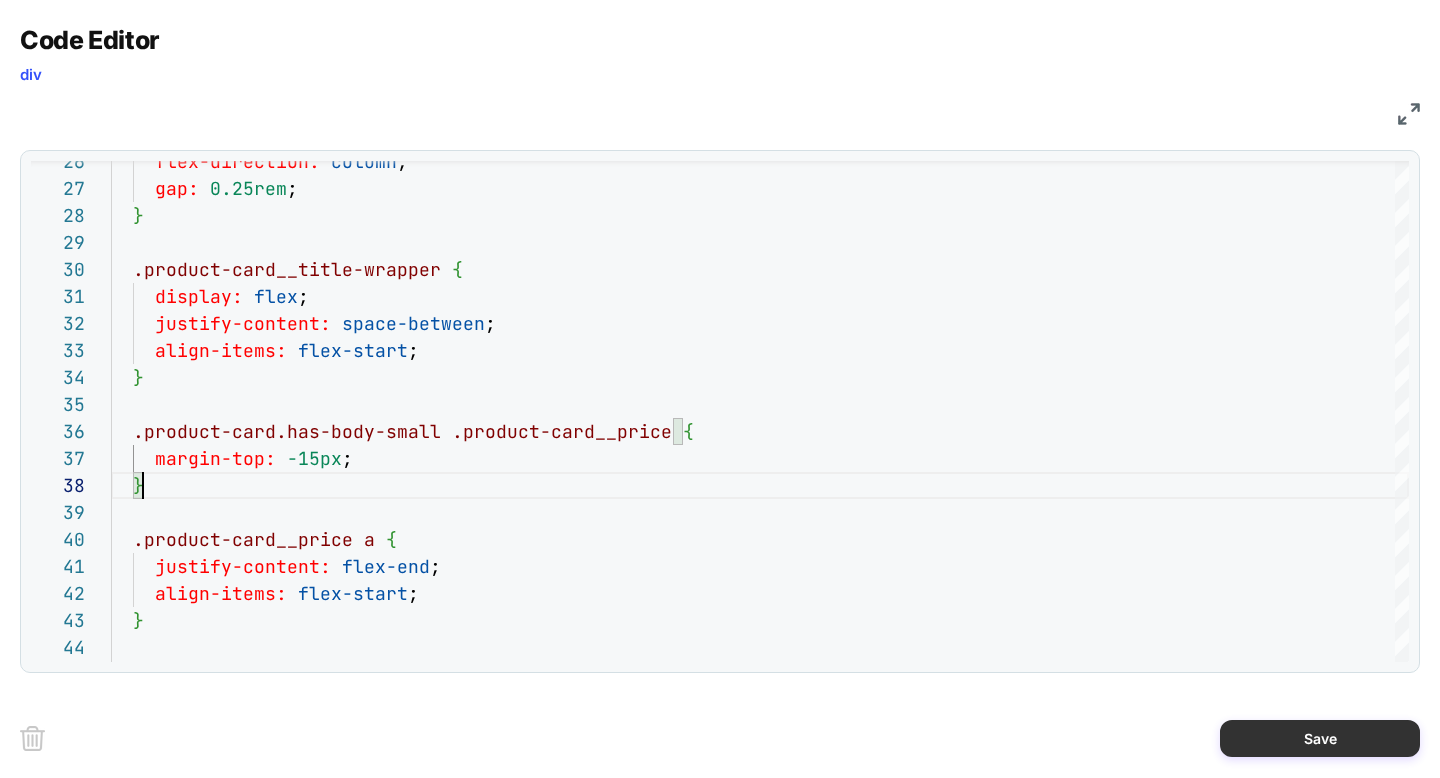 click on "Save" at bounding box center [1320, 738] 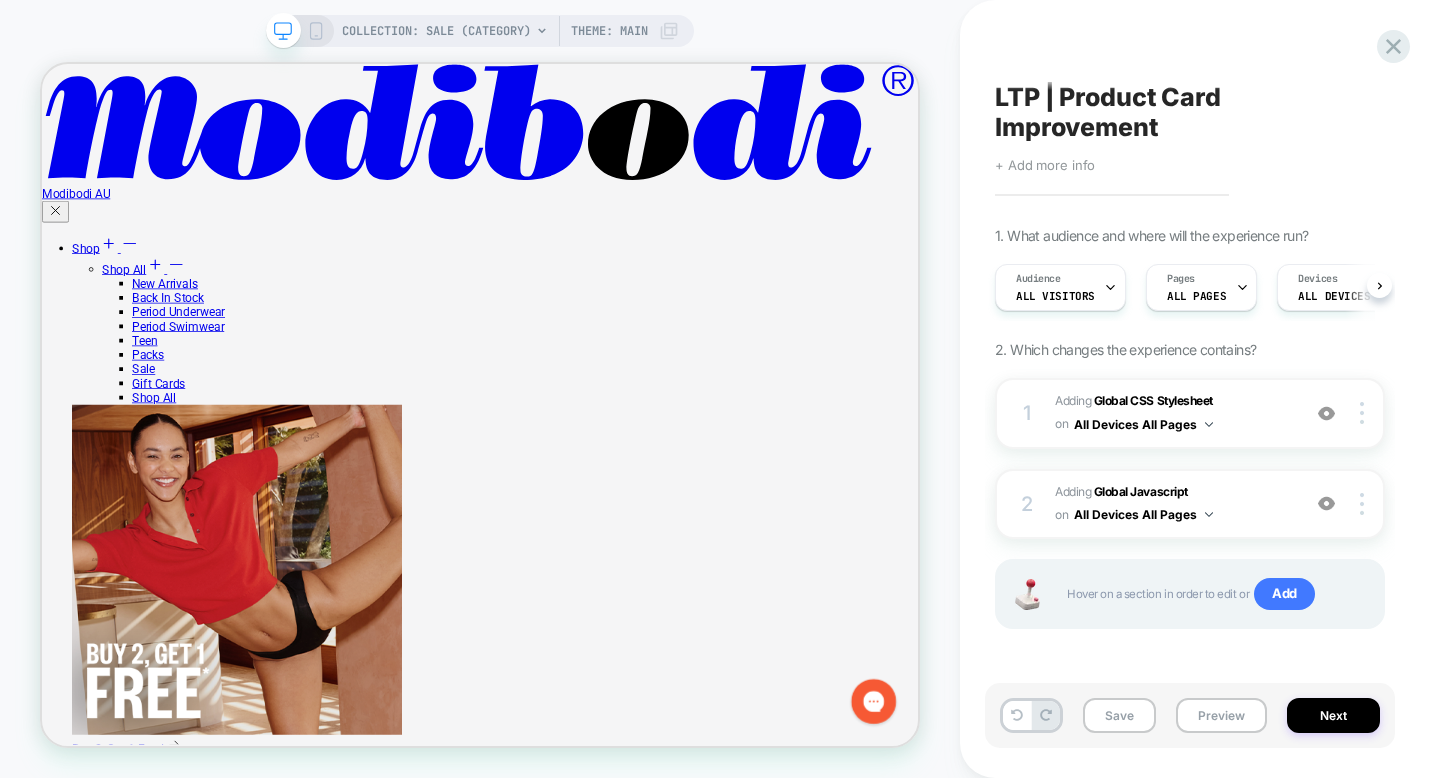 scroll, scrollTop: 0, scrollLeft: 1, axis: horizontal 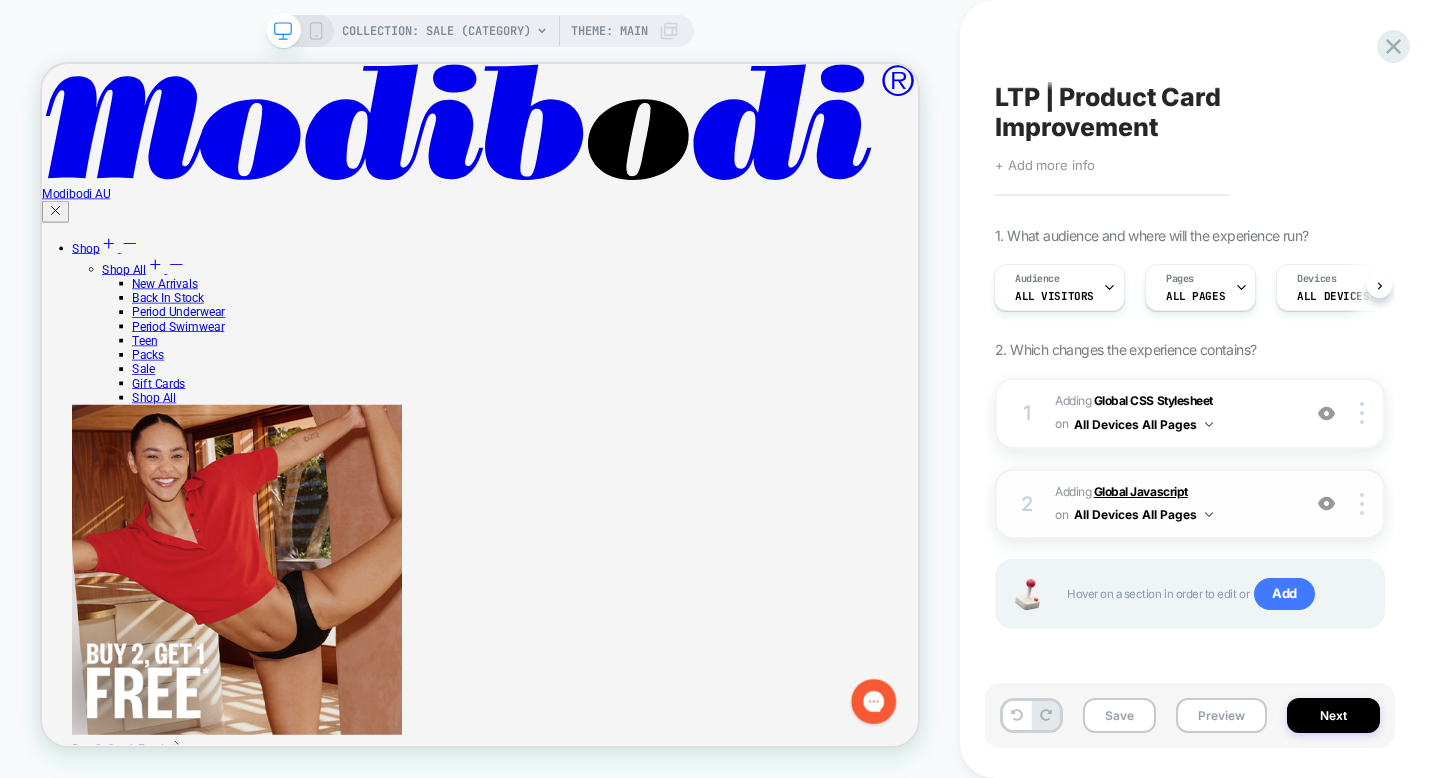 click on "Global Javascript" at bounding box center [1153, 400] 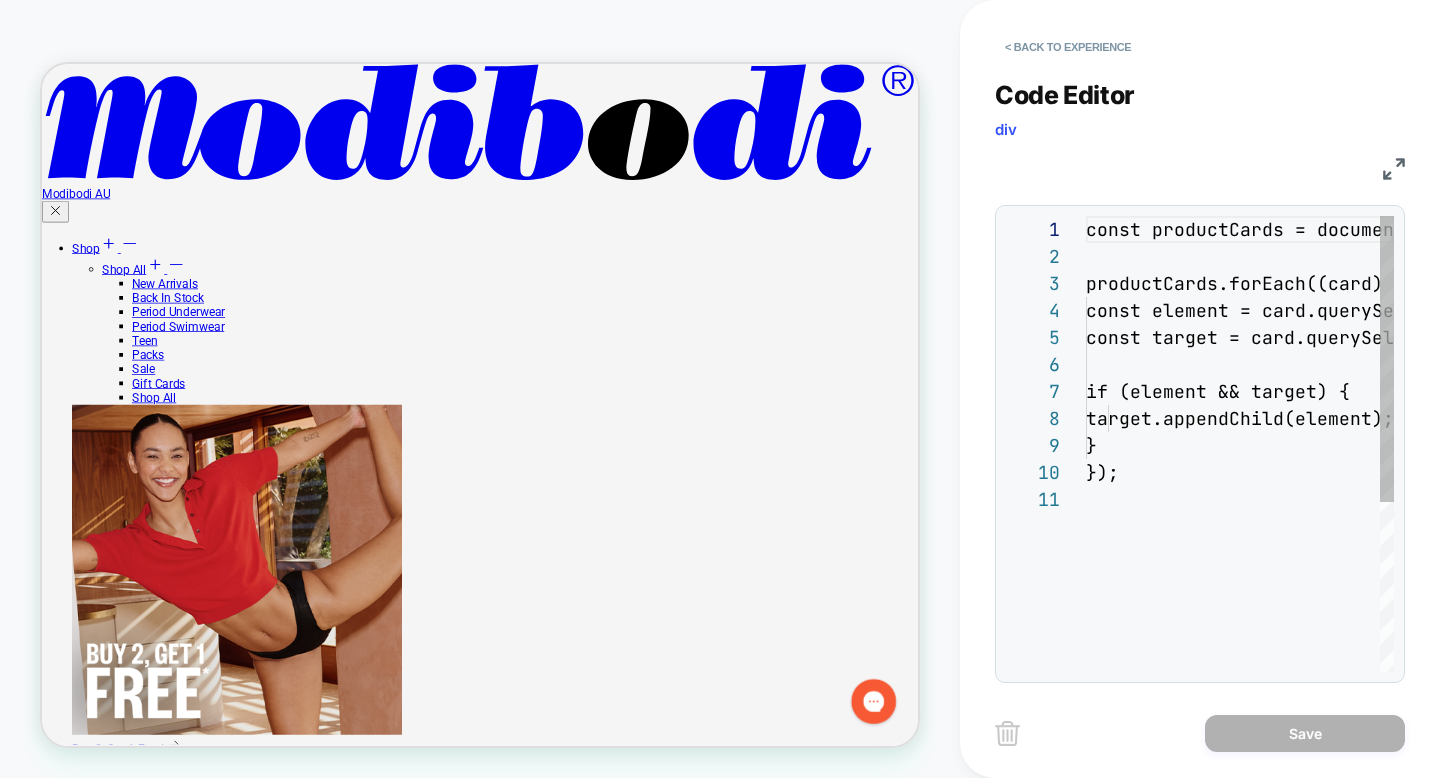 scroll, scrollTop: 270, scrollLeft: 0, axis: vertical 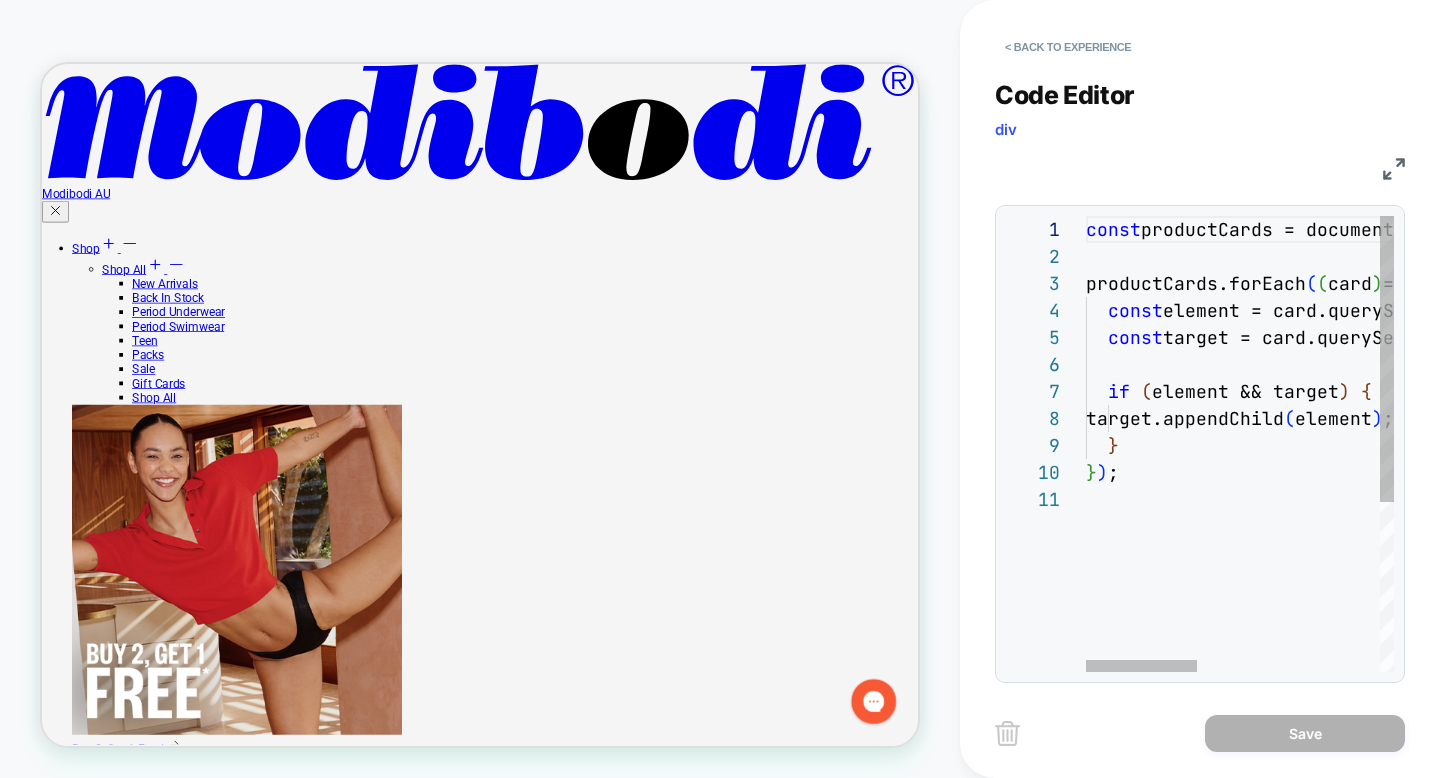 click on "const  productCards = document.querySelectorAll ( ".product-card__meta" ) ; productCards.forEach ( ( card )  =>  {    const  element = card.querySelector ( ".product-sale-label" ) ;    const  target = card.querySelector ( ".product-card__price" ) ;    if   ( element && target )   {     target.appendChild ( element ) ;    } } ) ;" at bounding box center [1492, 579] 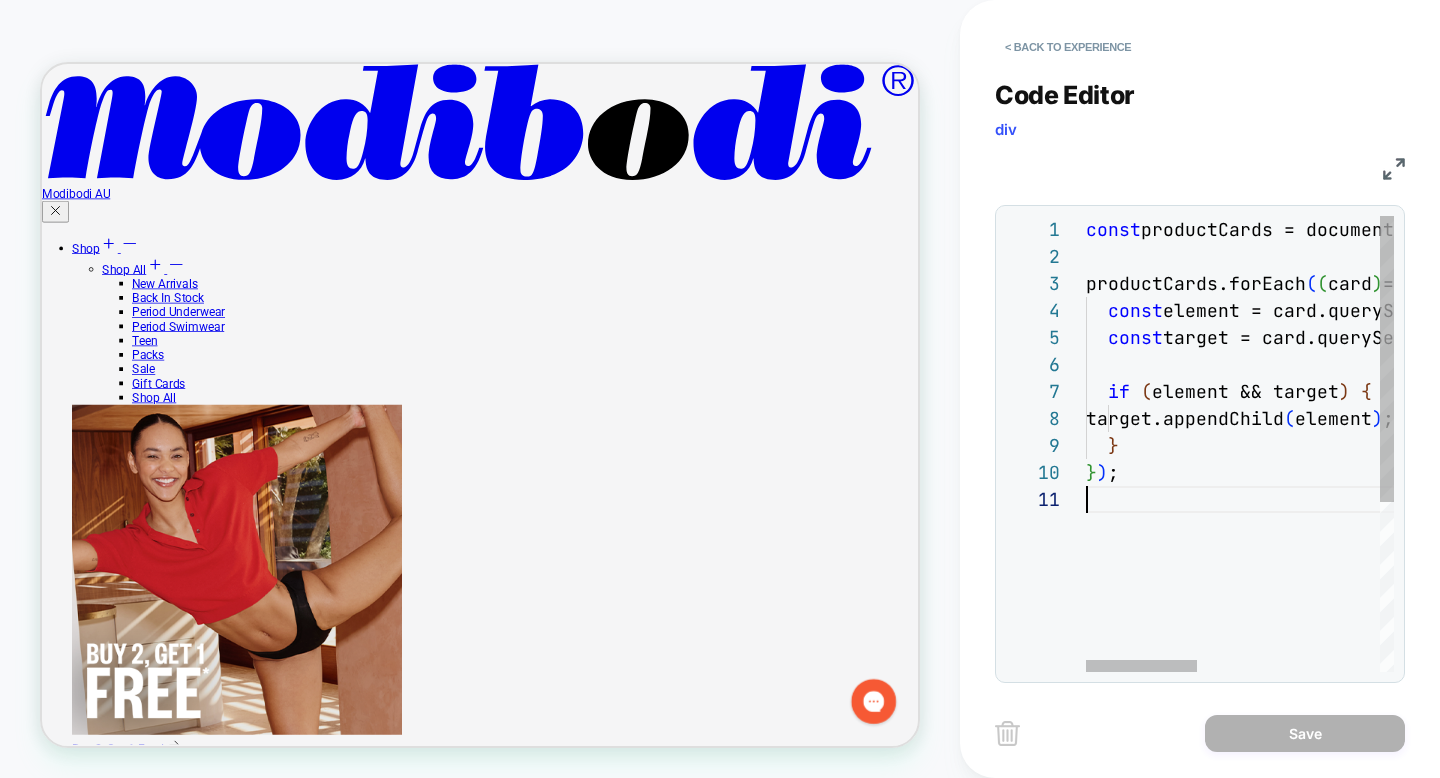 scroll, scrollTop: 27, scrollLeft: 0, axis: vertical 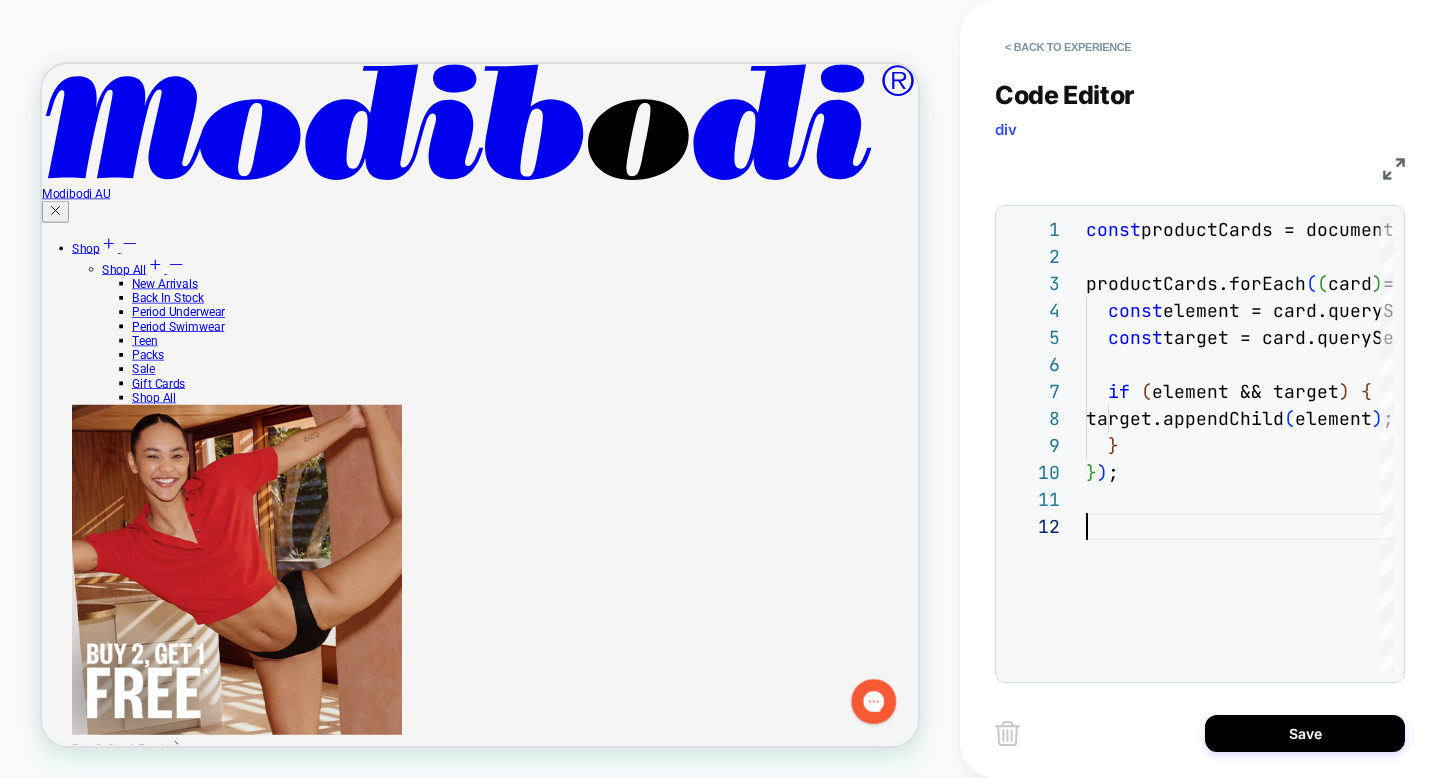 type 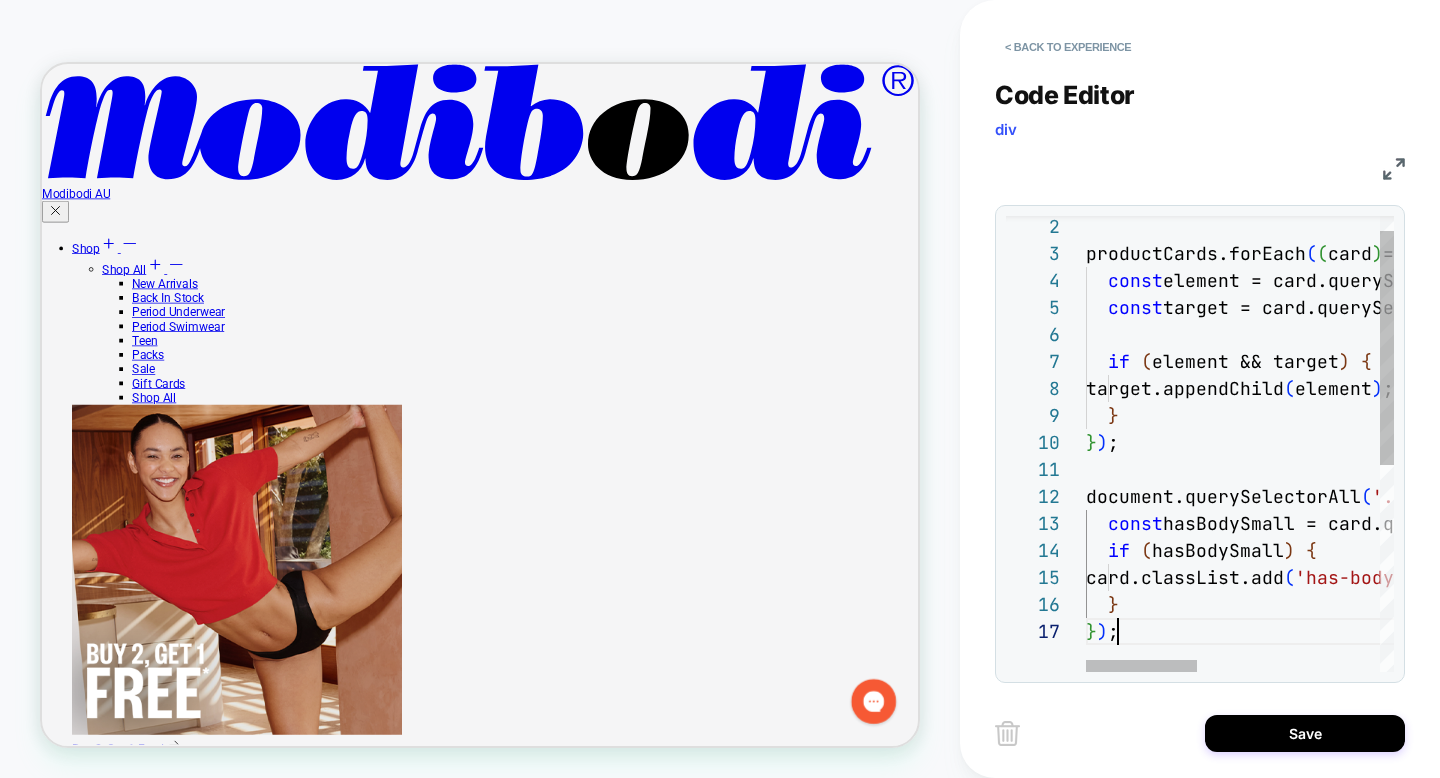 scroll, scrollTop: 162, scrollLeft: 32, axis: both 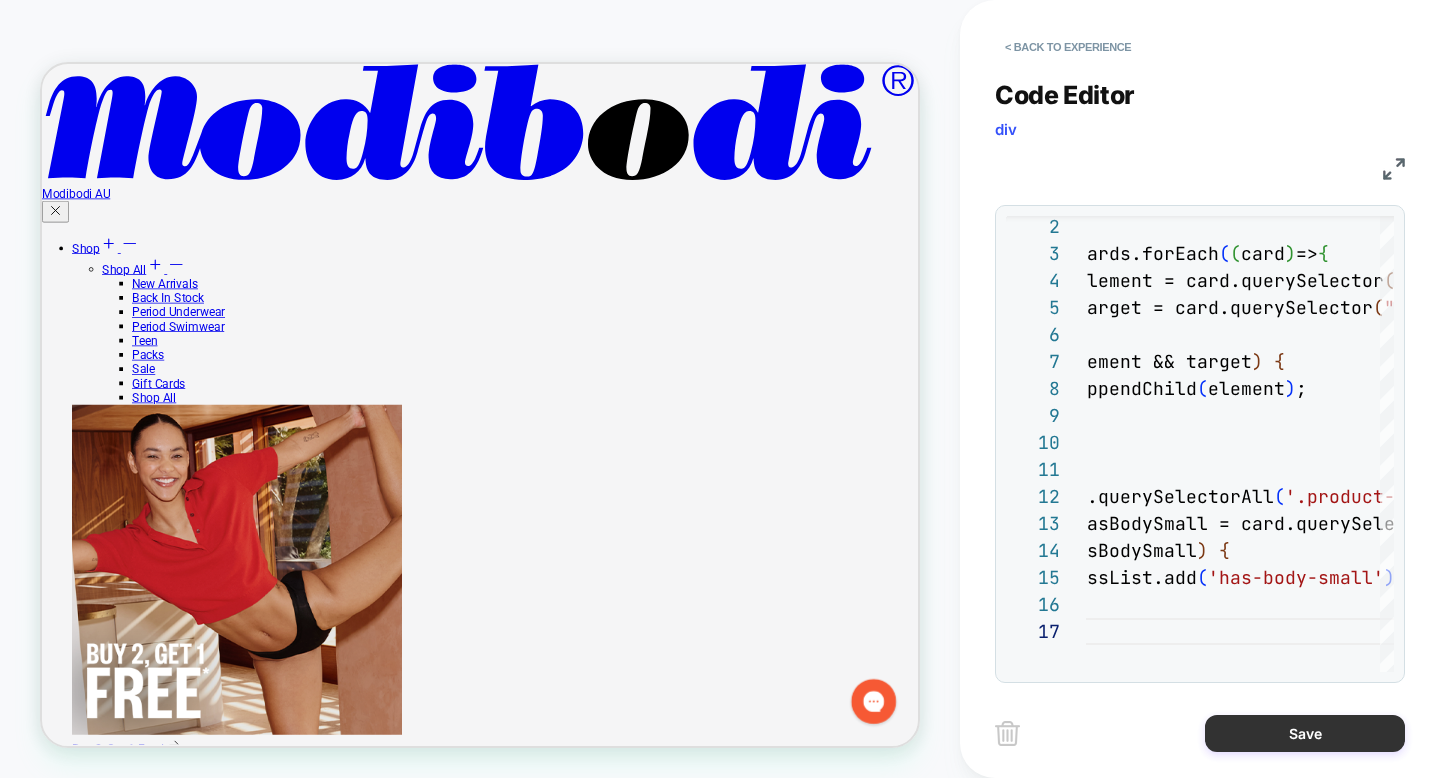 click on "Save" at bounding box center (1305, 733) 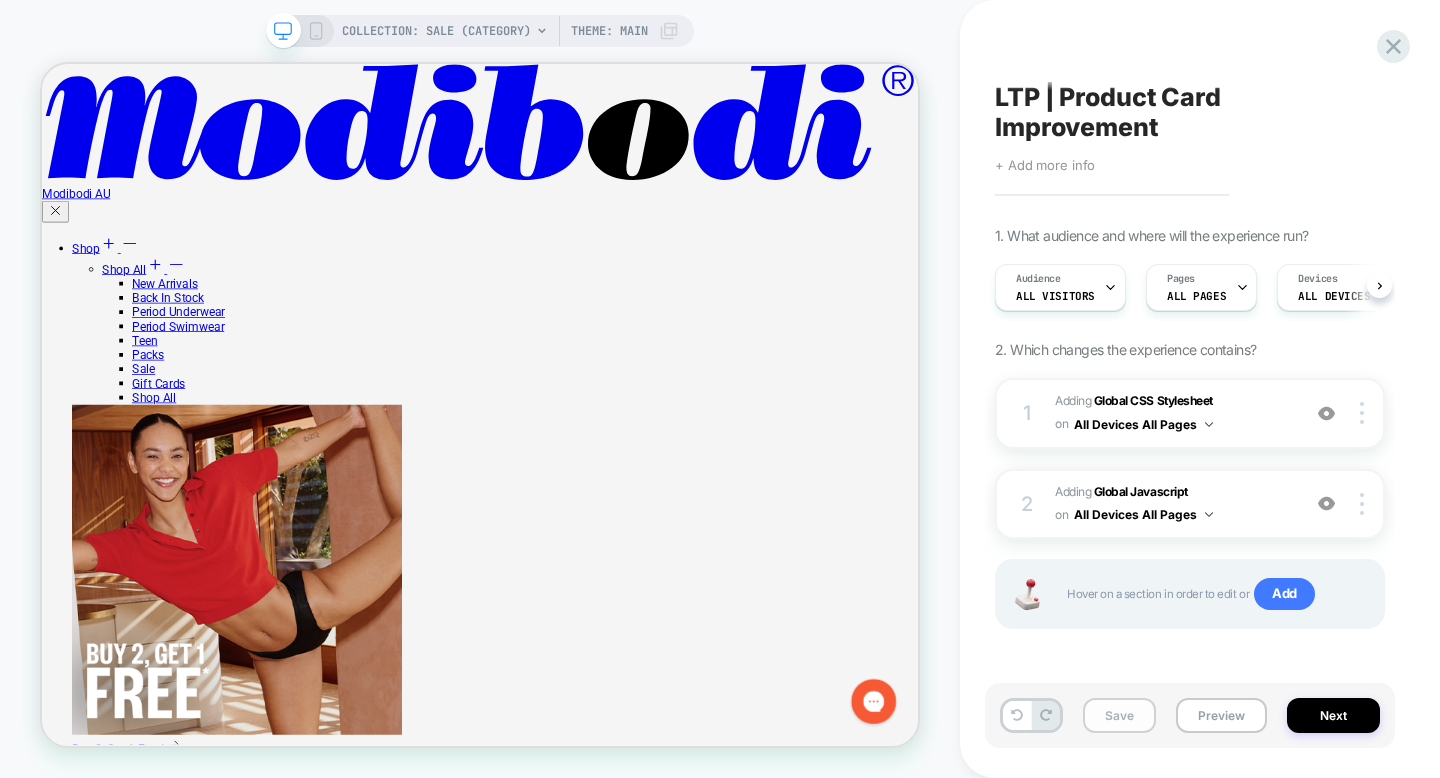 scroll, scrollTop: 0, scrollLeft: 1, axis: horizontal 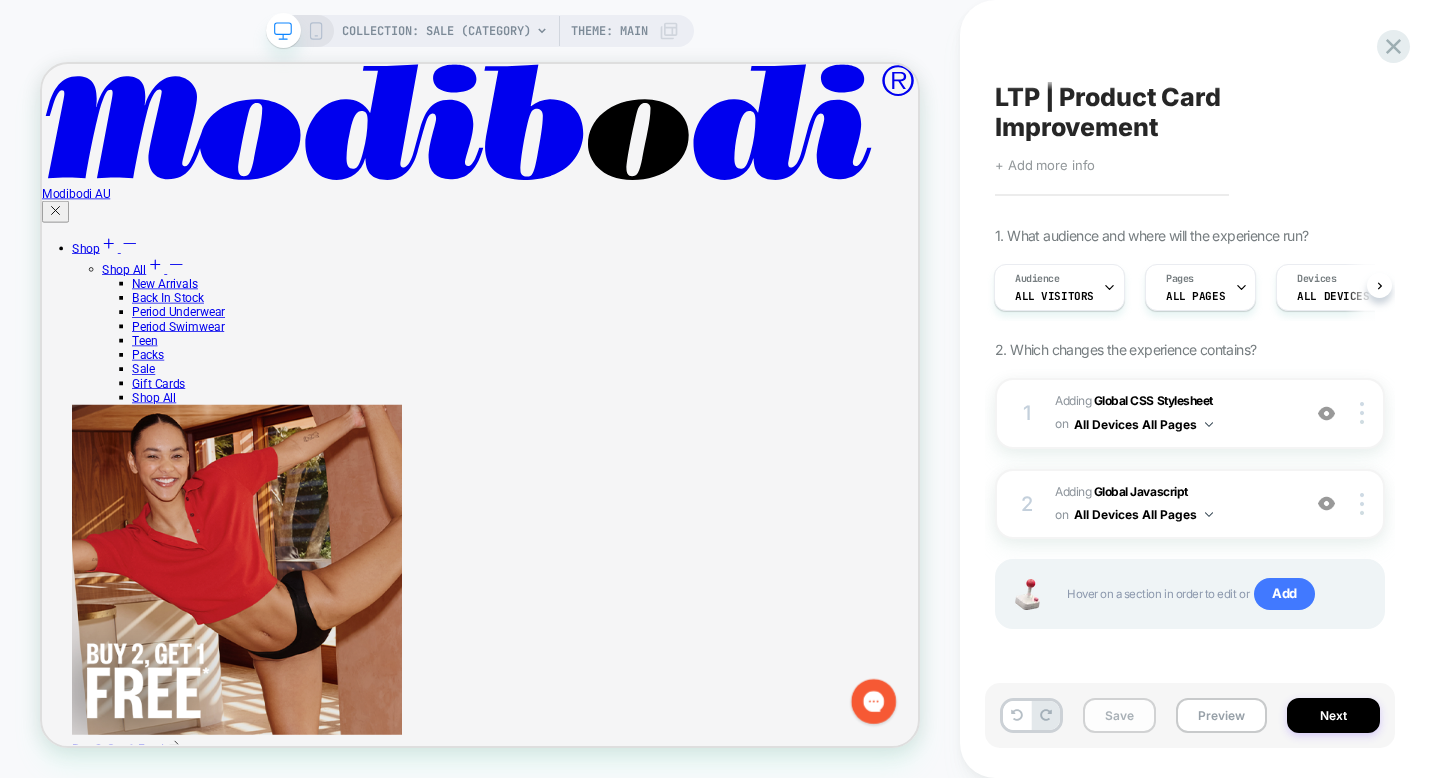 click on "Save" at bounding box center (1119, 715) 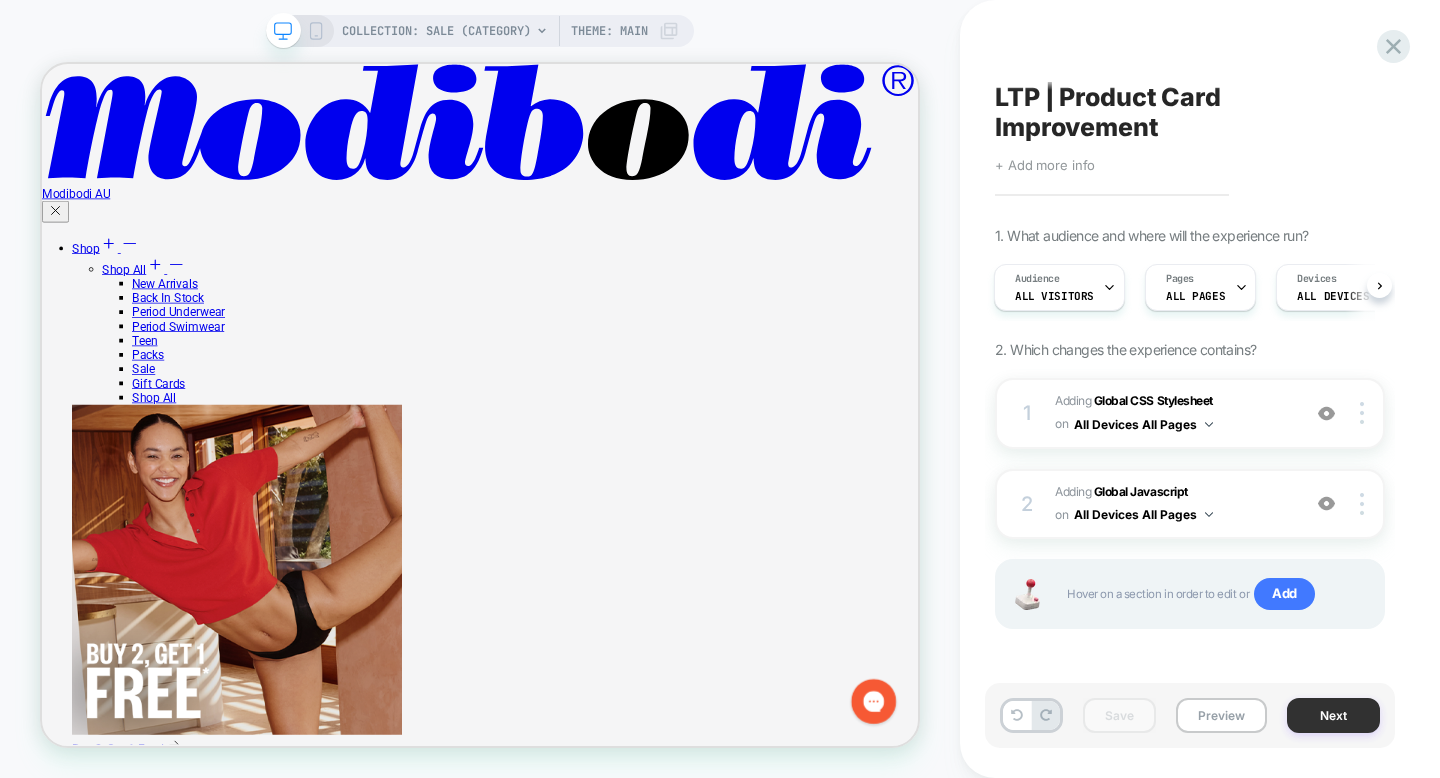 click on "Next" at bounding box center (1333, 715) 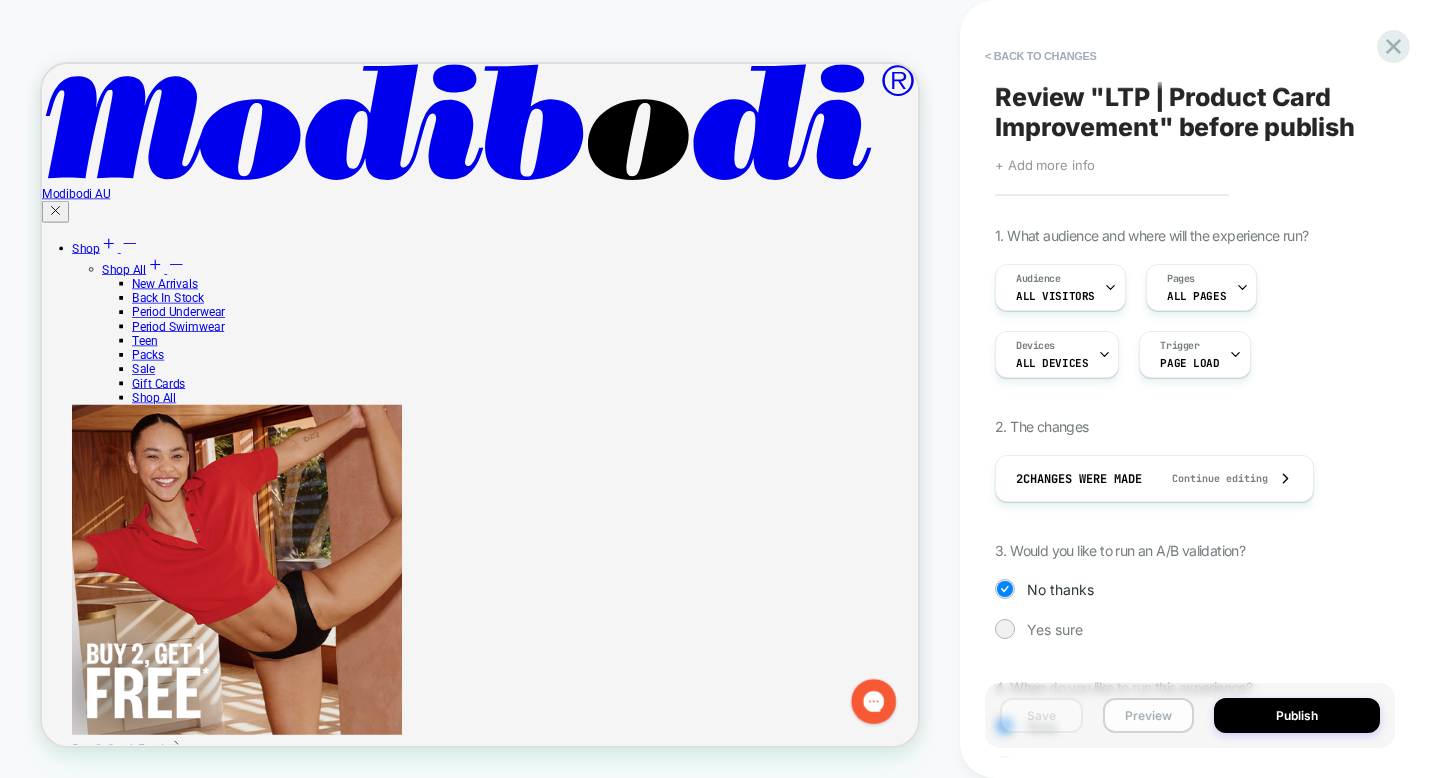 click on "Preview" at bounding box center (1148, 715) 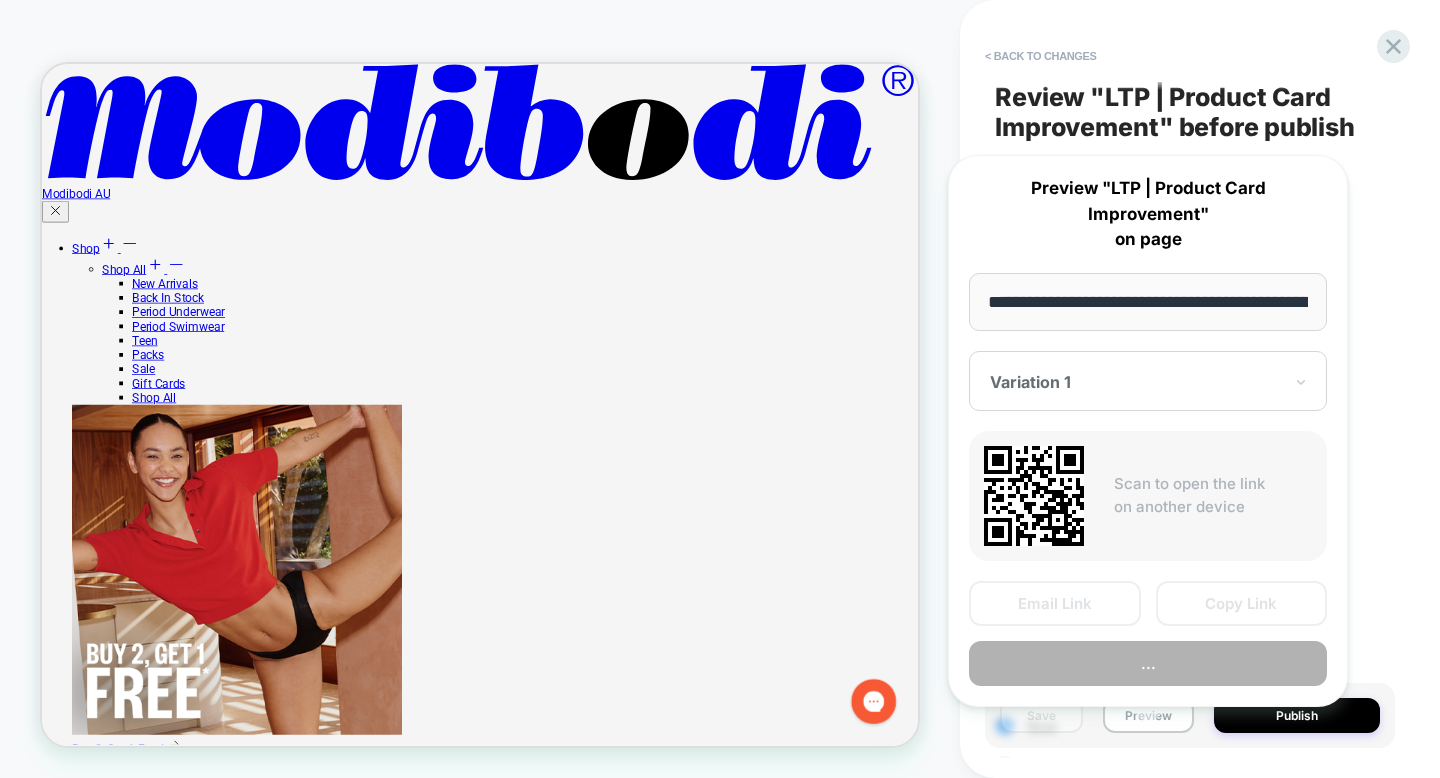 scroll, scrollTop: 0, scrollLeft: 193, axis: horizontal 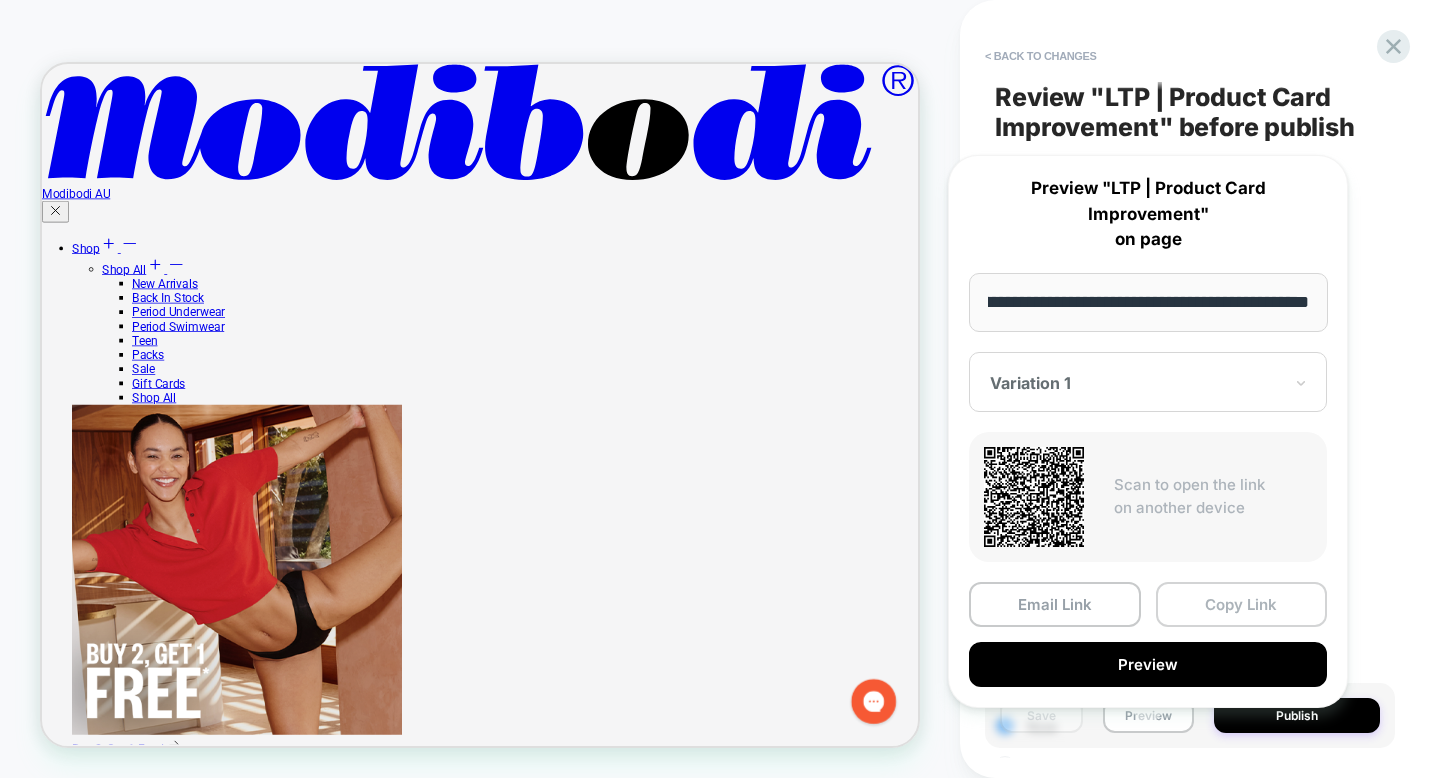 click on "Copy Link" at bounding box center (1242, 604) 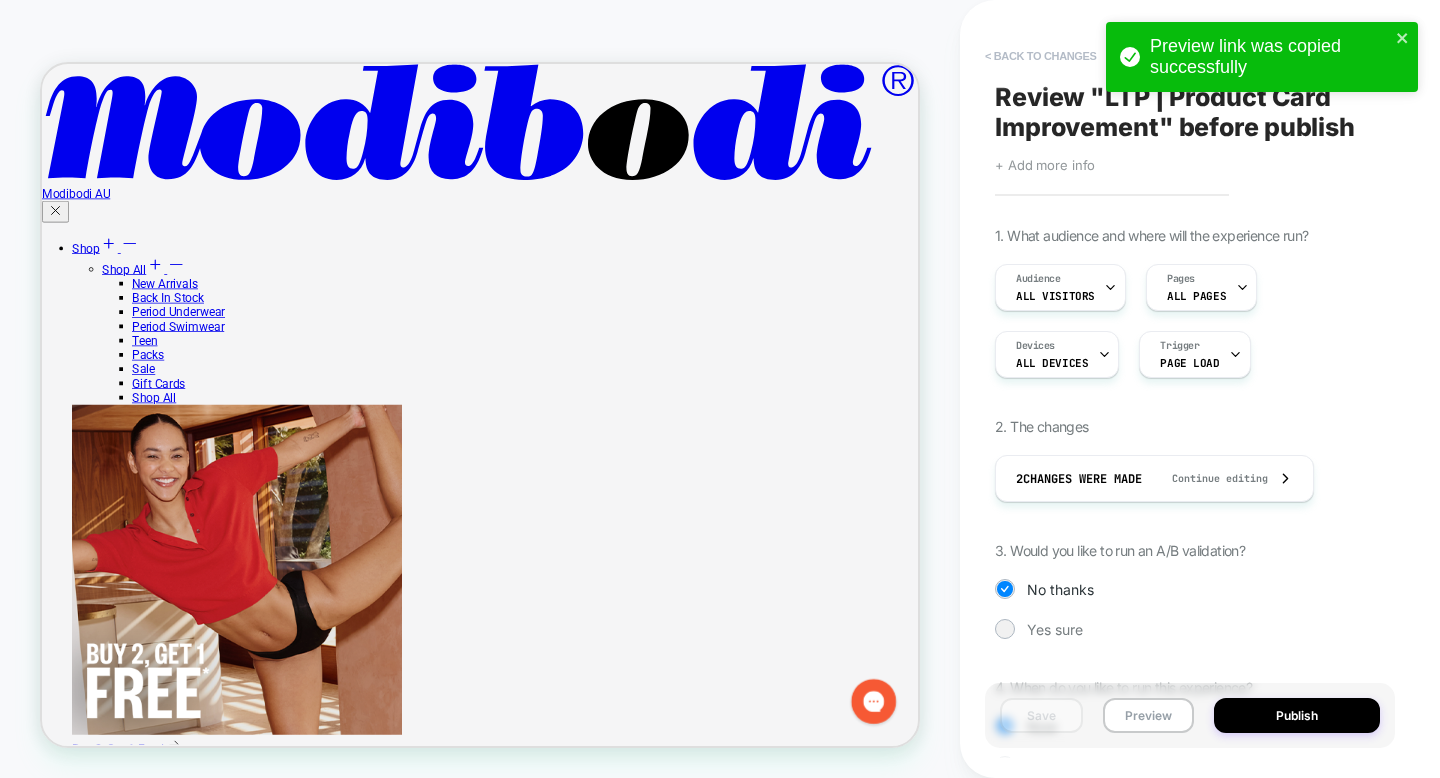 click on "< Back to changes" at bounding box center (1041, 56) 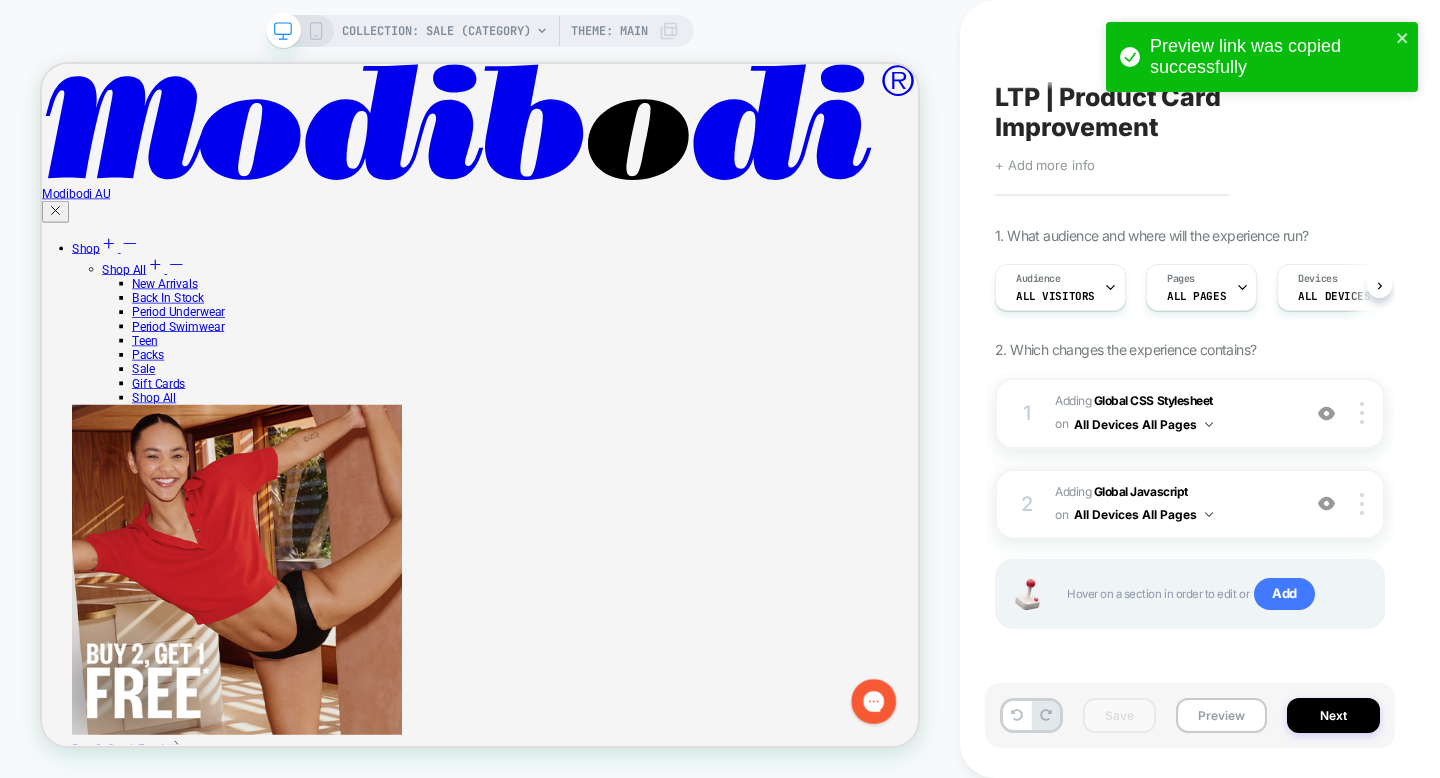 scroll, scrollTop: 0, scrollLeft: 1, axis: horizontal 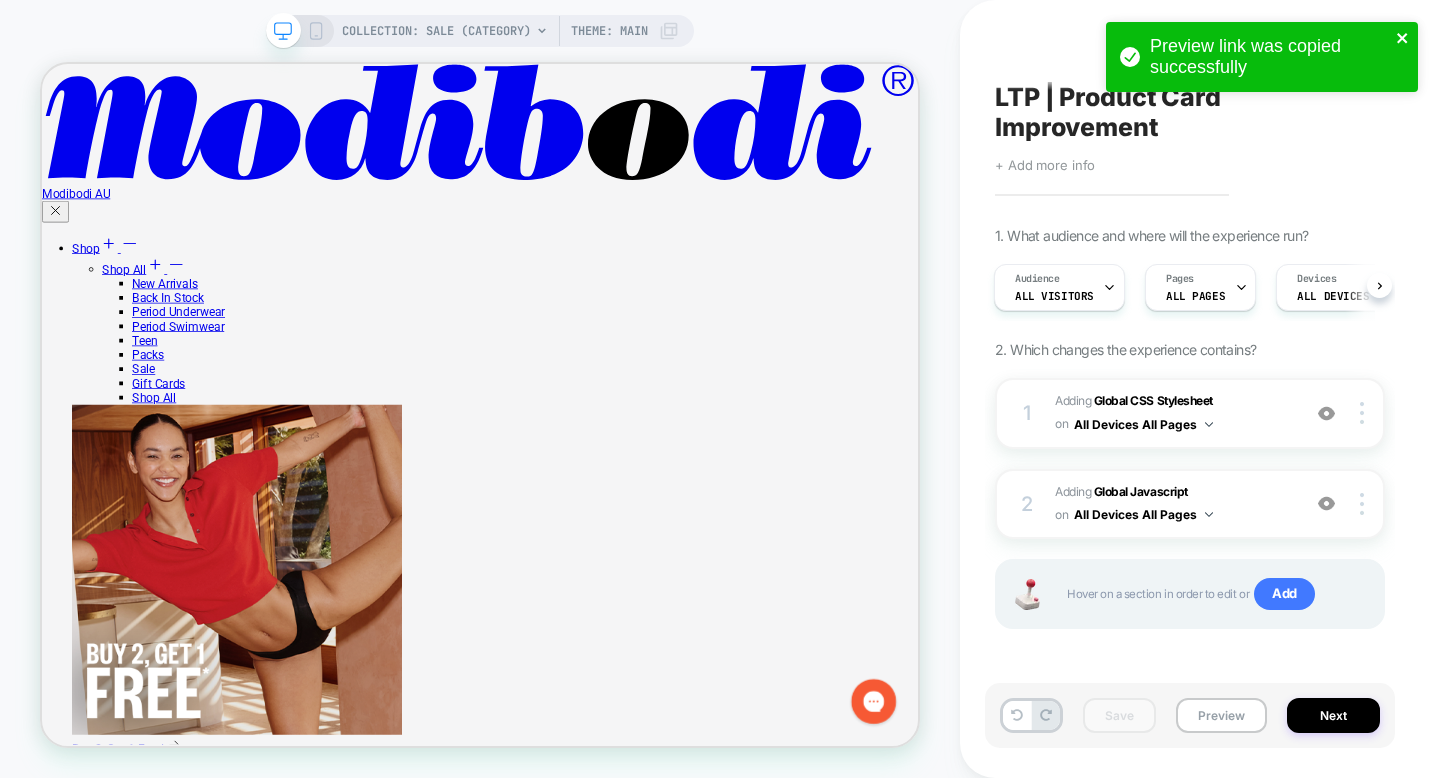 click at bounding box center (1402, 38) 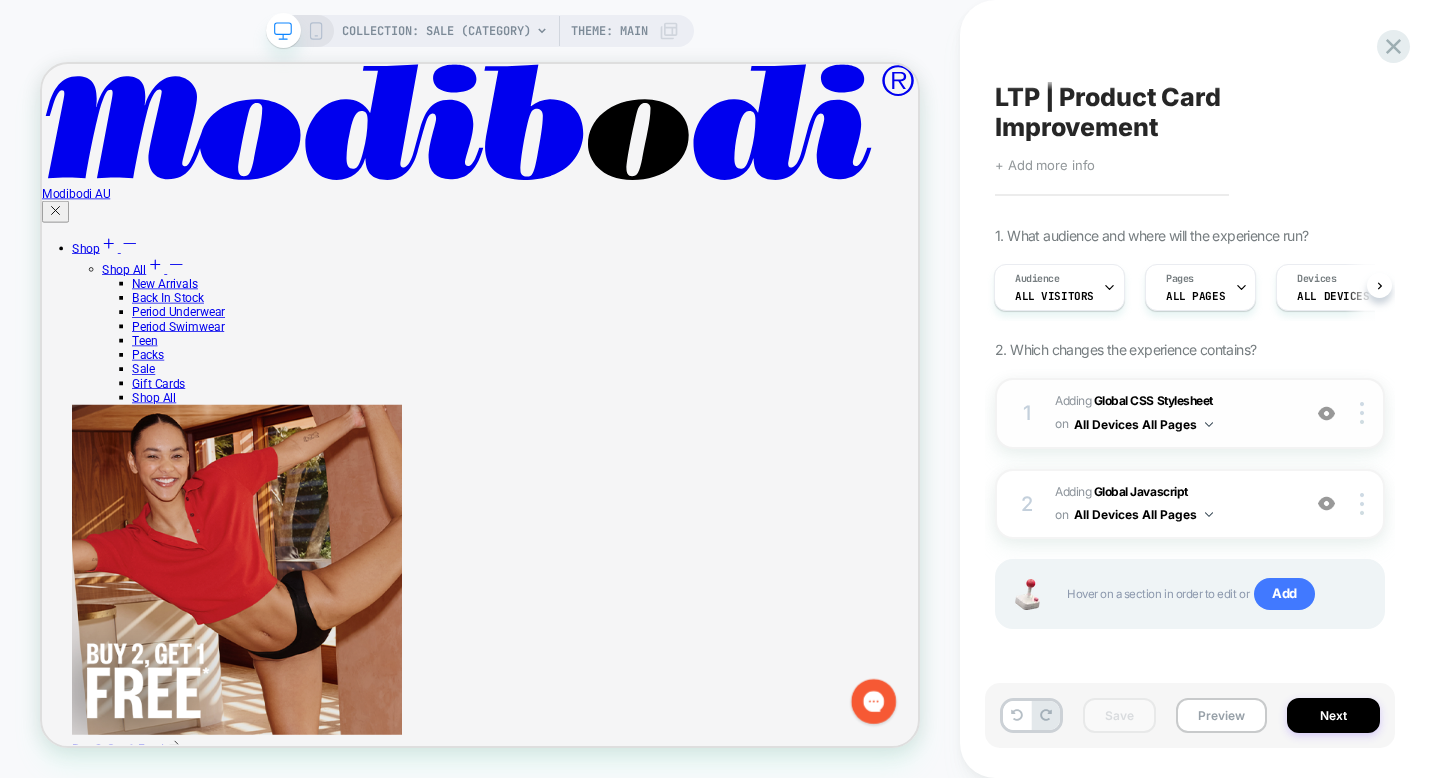 click on "Adding   Global CSS Stylesheet   on All Devices All Pages" at bounding box center [1172, 413] 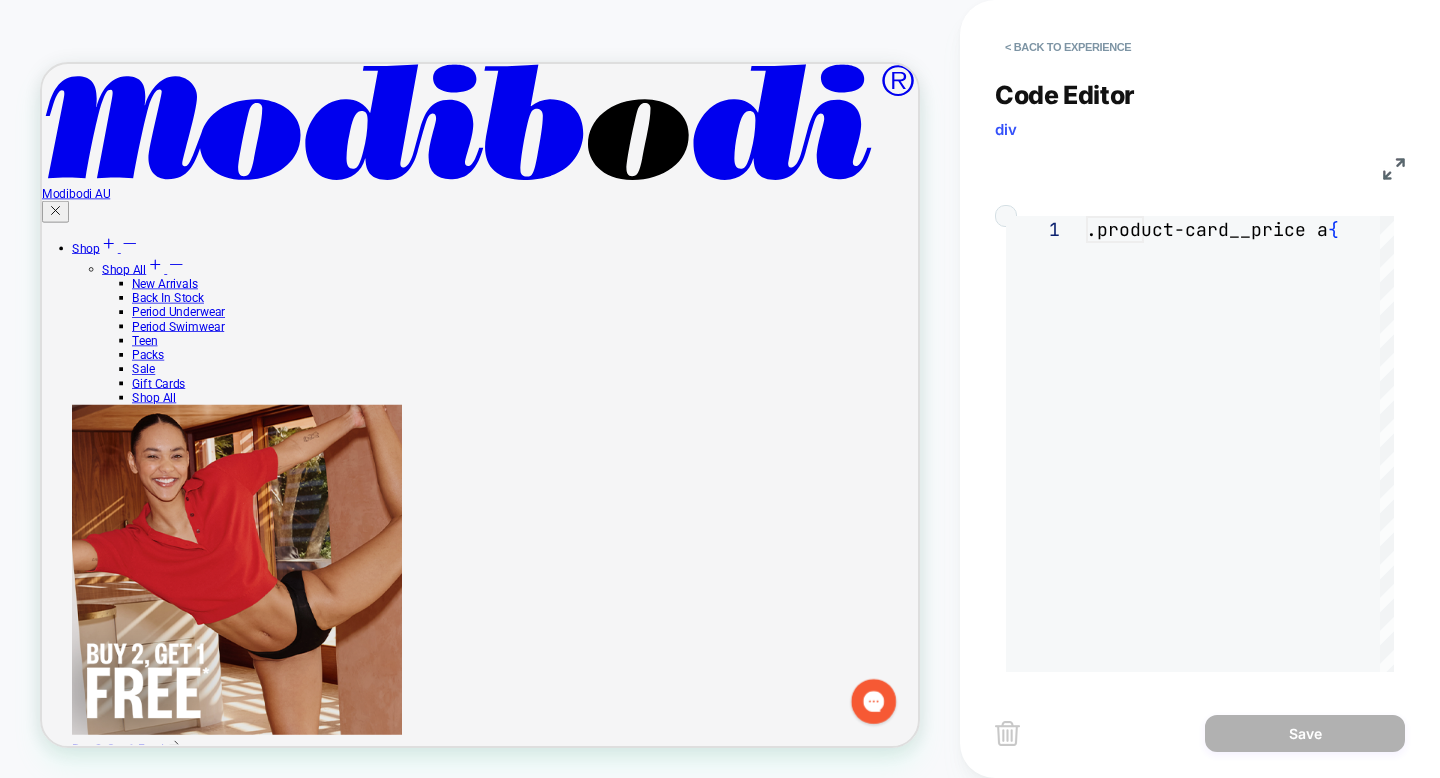 scroll, scrollTop: 270, scrollLeft: 0, axis: vertical 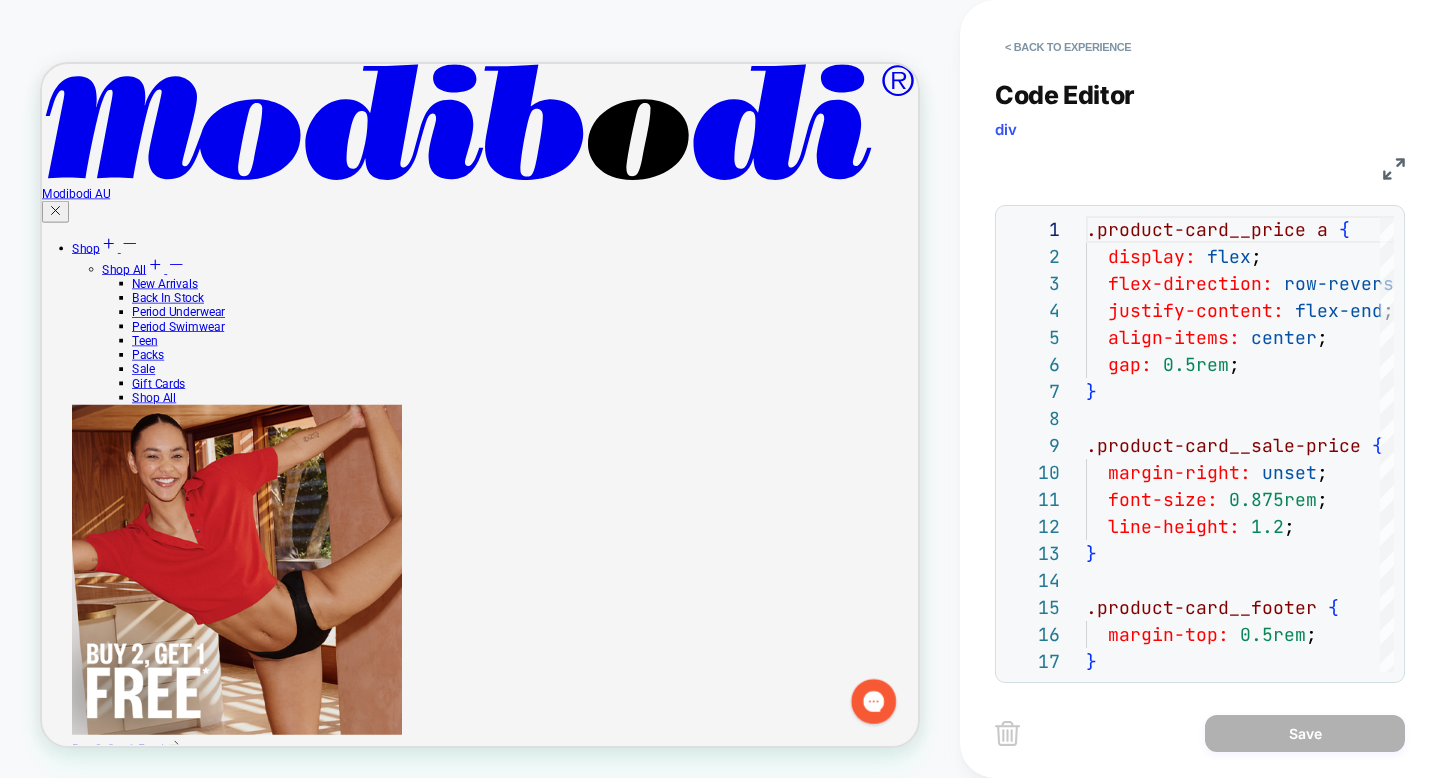 click at bounding box center [1394, 169] 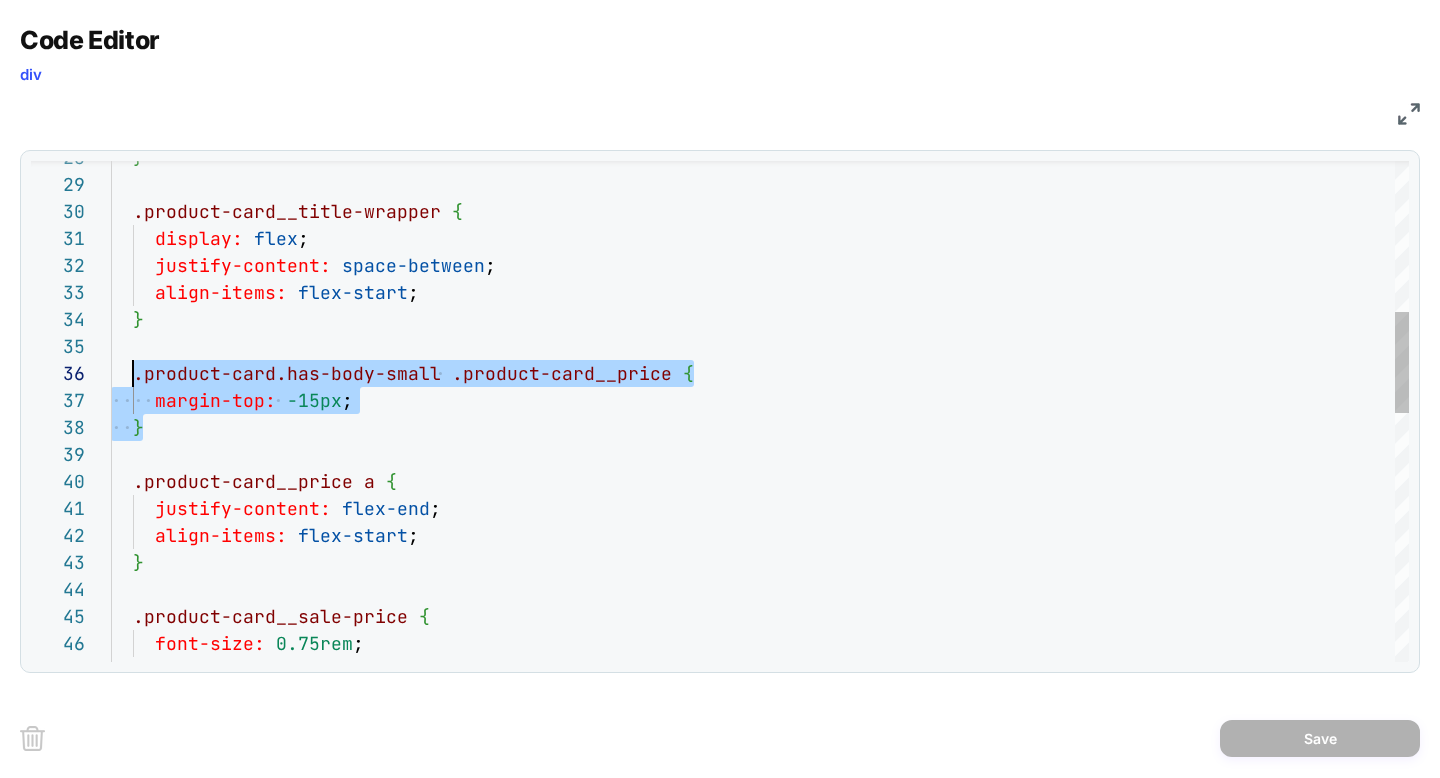 drag, startPoint x: 156, startPoint y: 422, endPoint x: 133, endPoint y: 379, distance: 48.76474 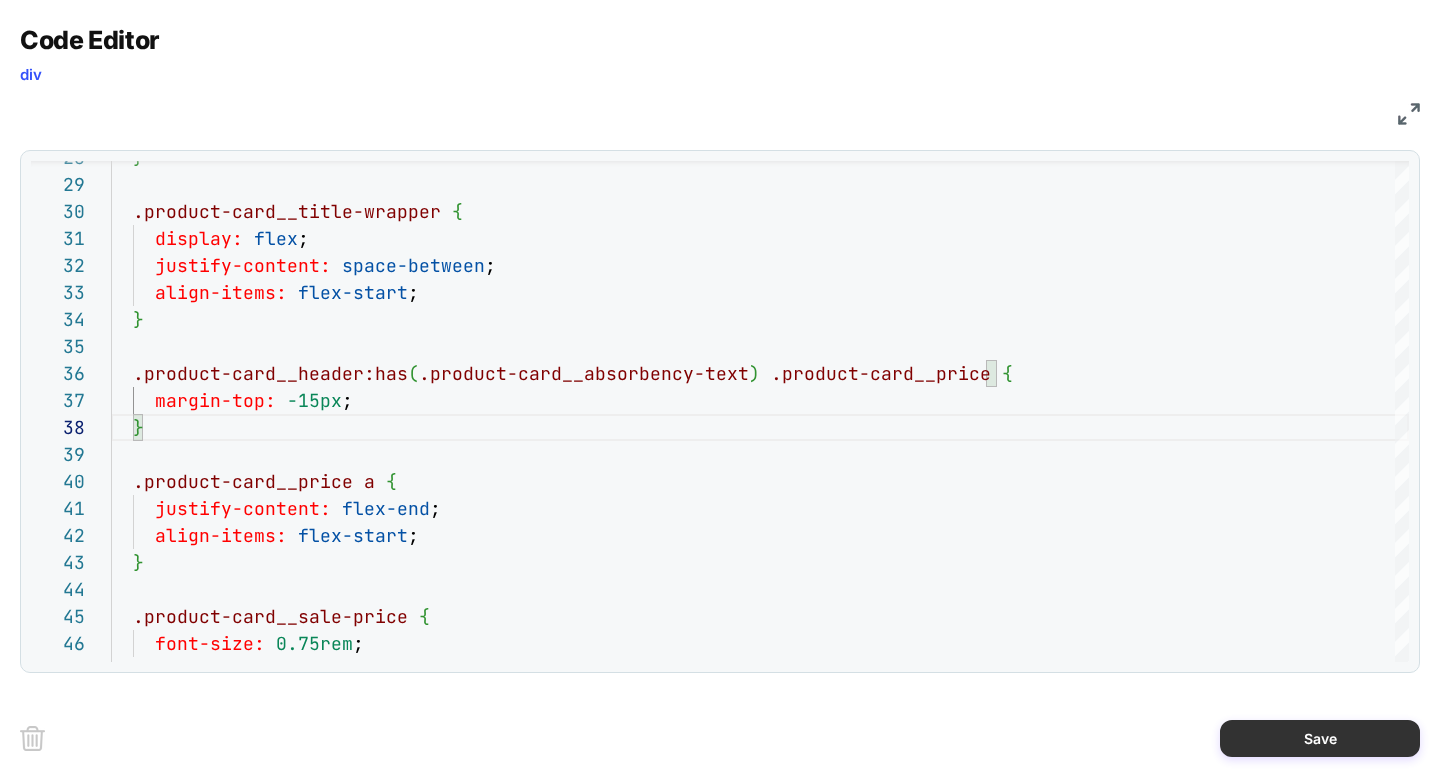 click on "Save" at bounding box center [1320, 738] 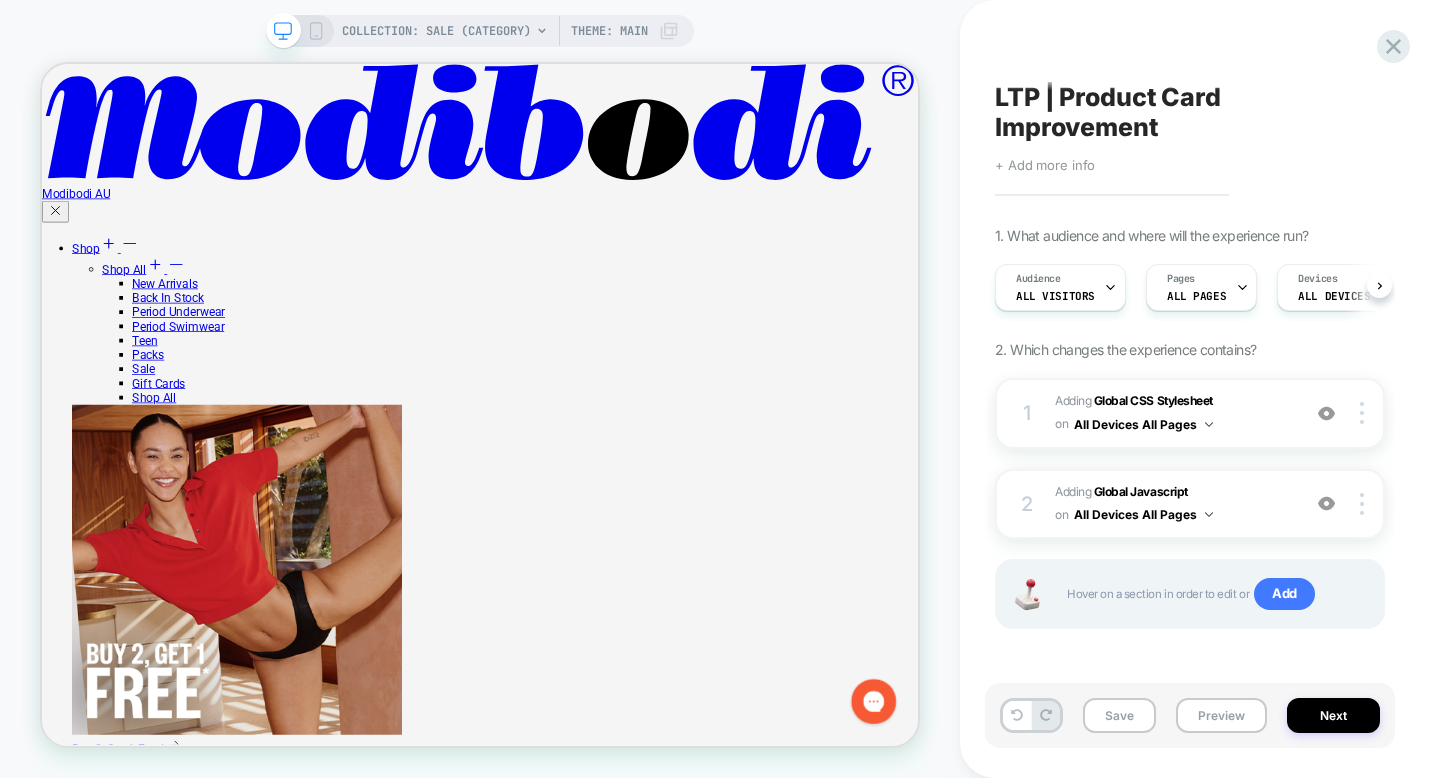 scroll, scrollTop: 0, scrollLeft: 1, axis: horizontal 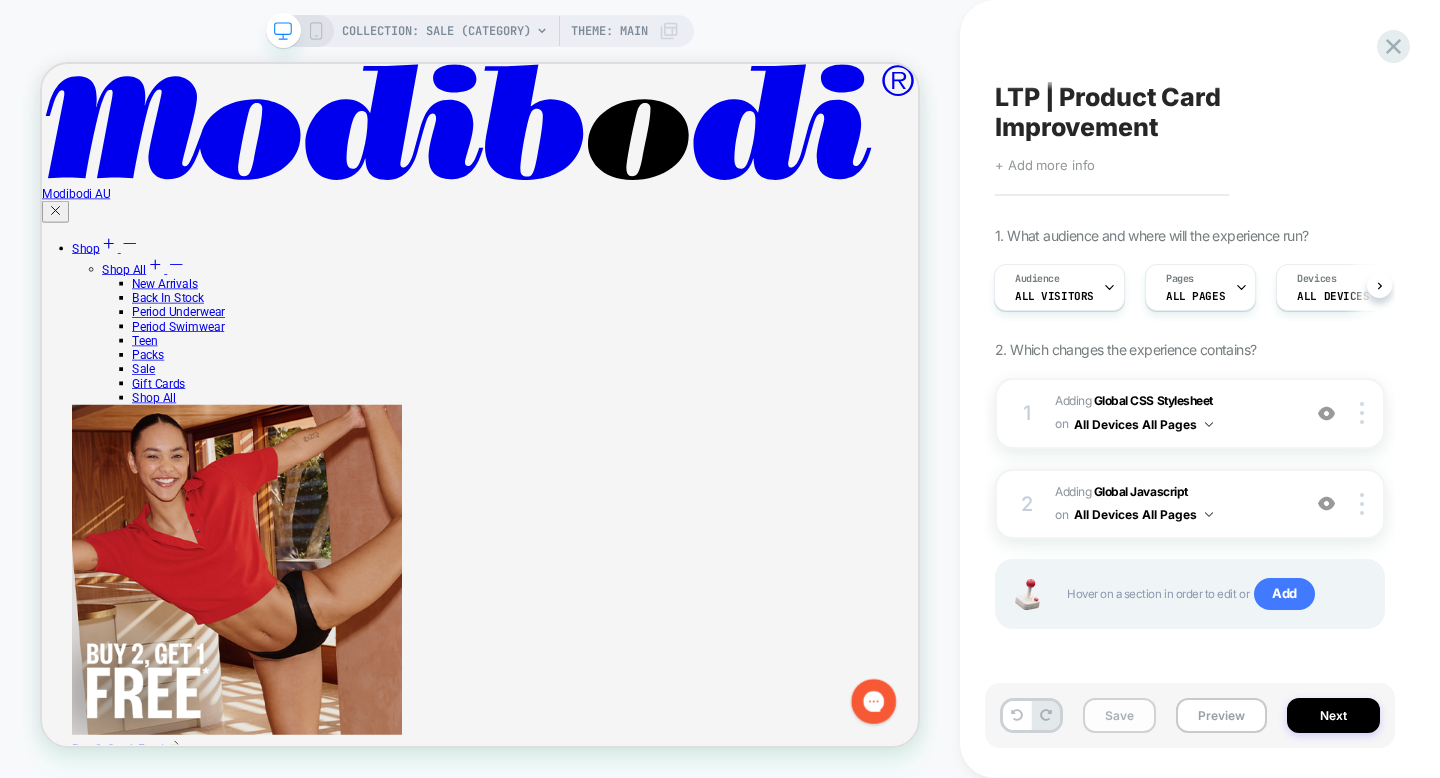 click on "Save" at bounding box center (1119, 715) 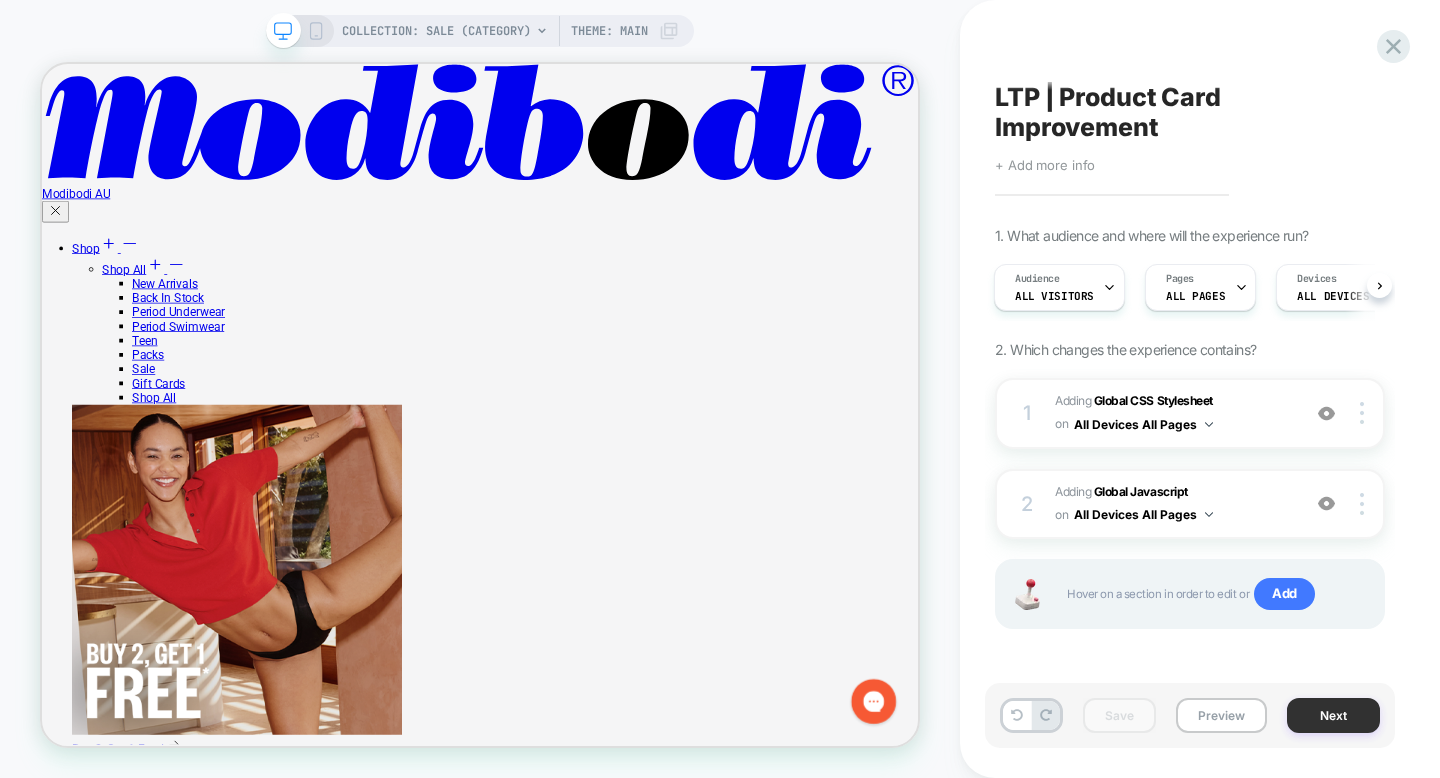 click on "Next" at bounding box center [1333, 715] 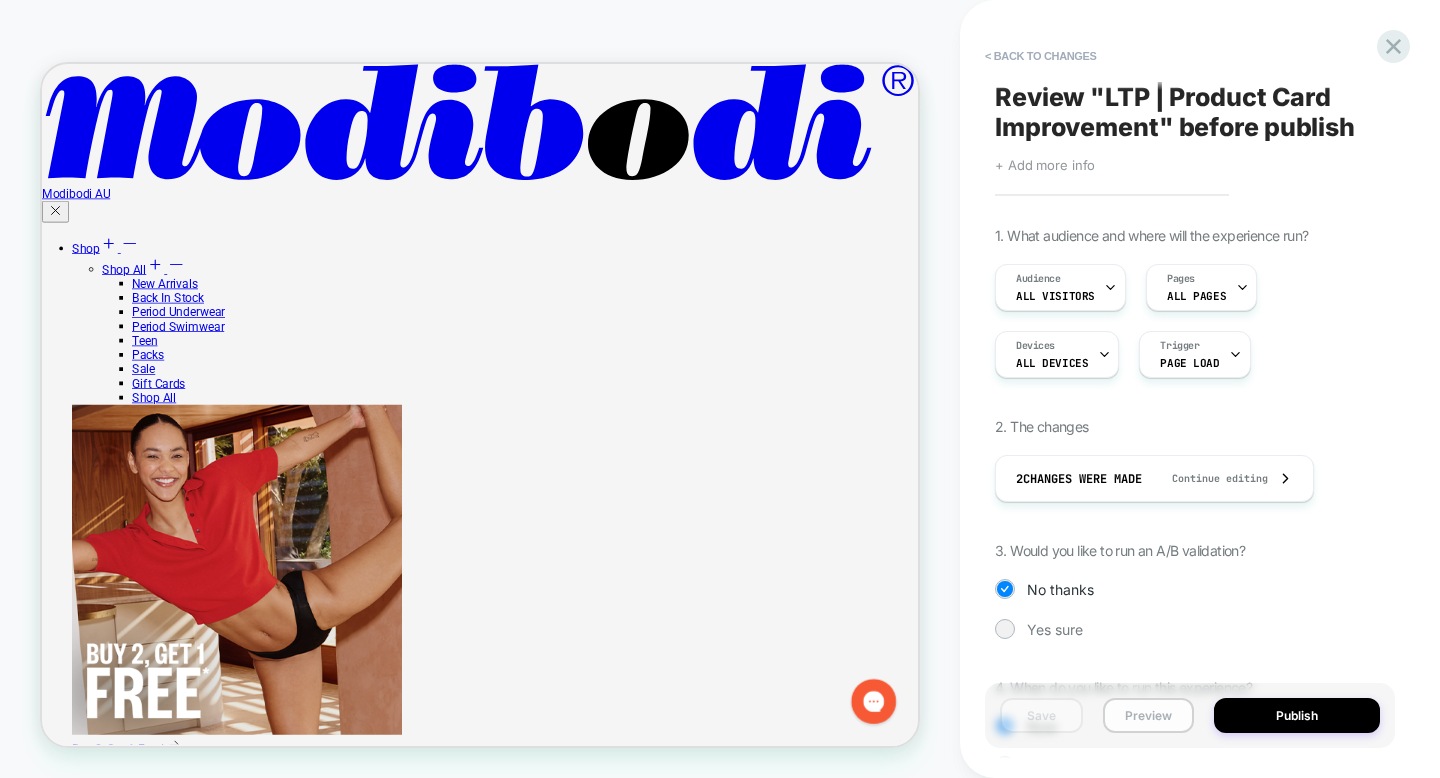 click on "Preview" at bounding box center [1148, 715] 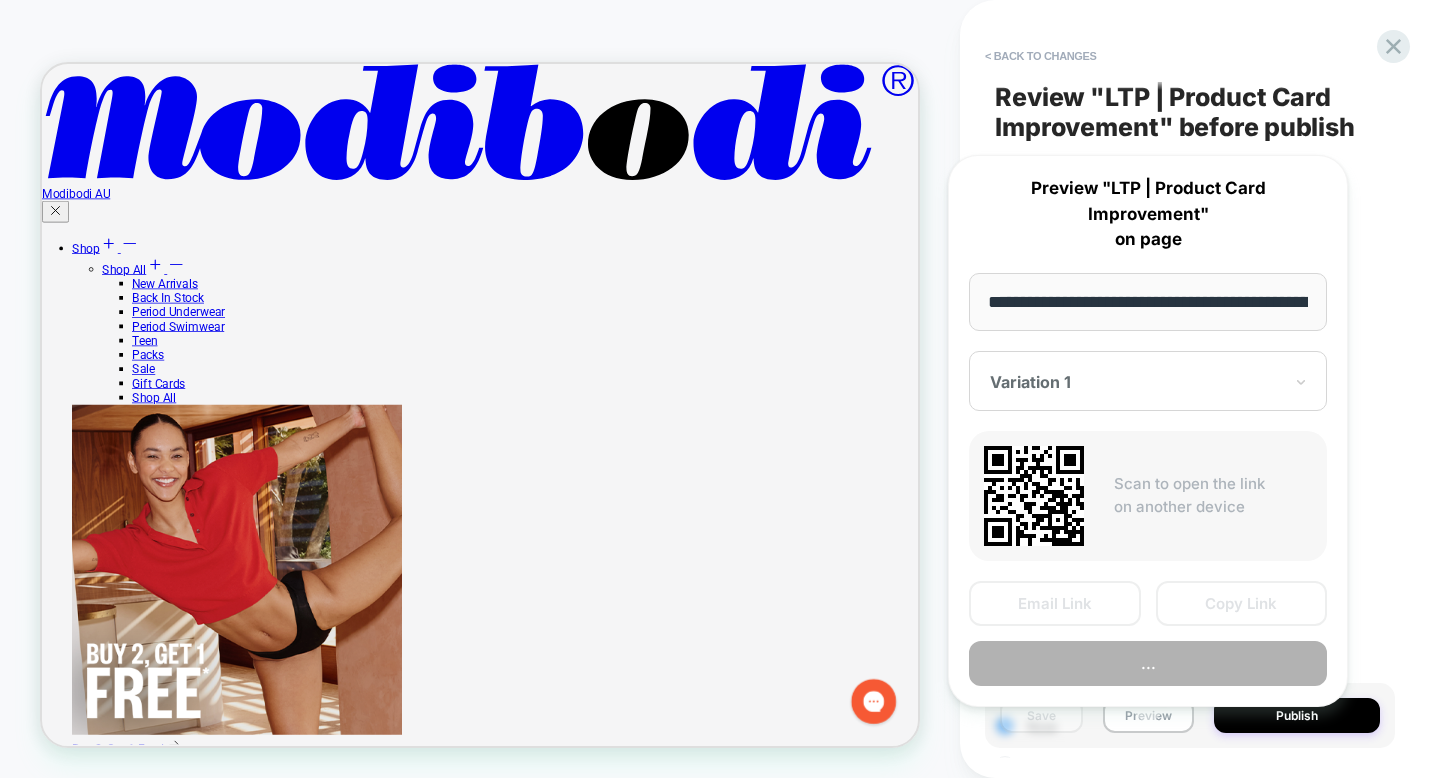 scroll, scrollTop: 0, scrollLeft: 193, axis: horizontal 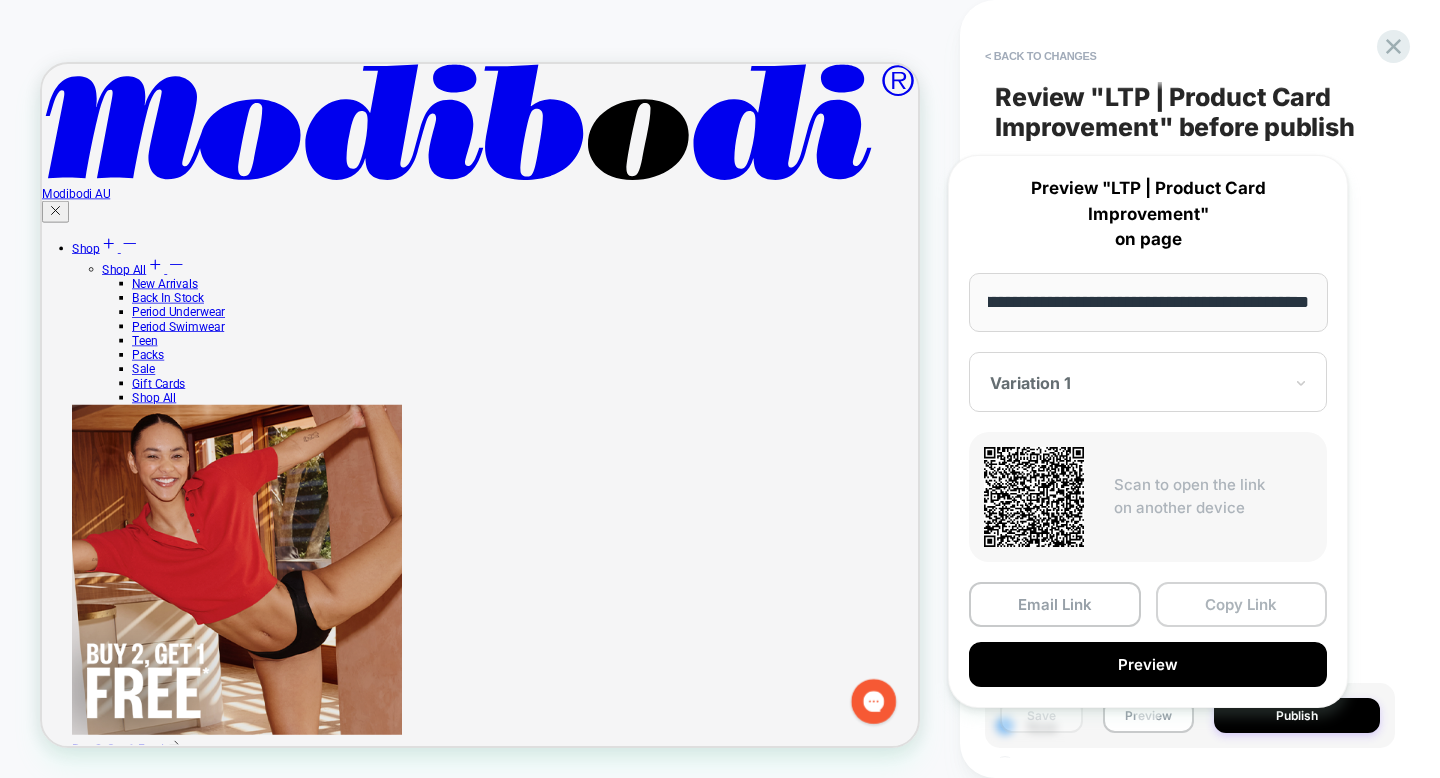 click on "Copy Link" at bounding box center [1242, 604] 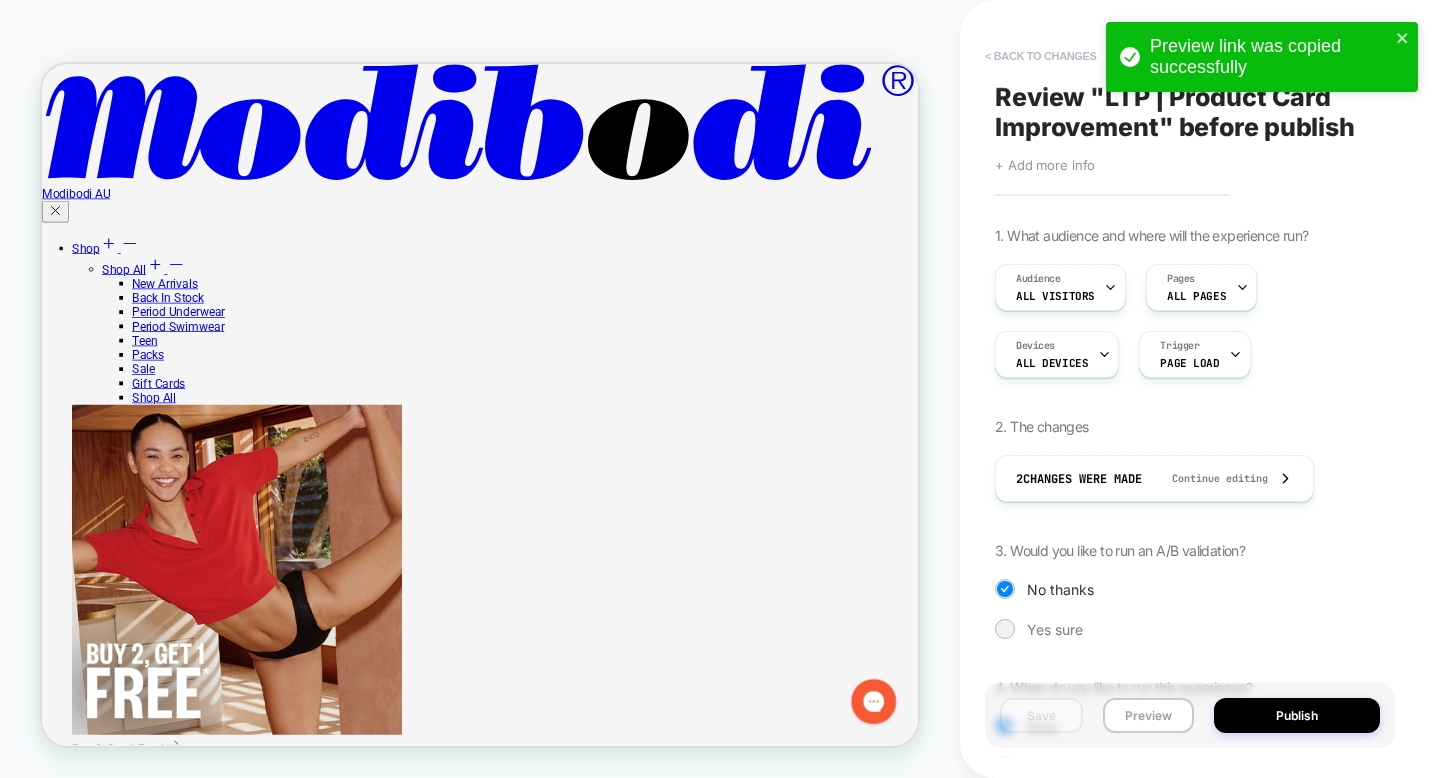 click on "< Back to changes" at bounding box center (1041, 56) 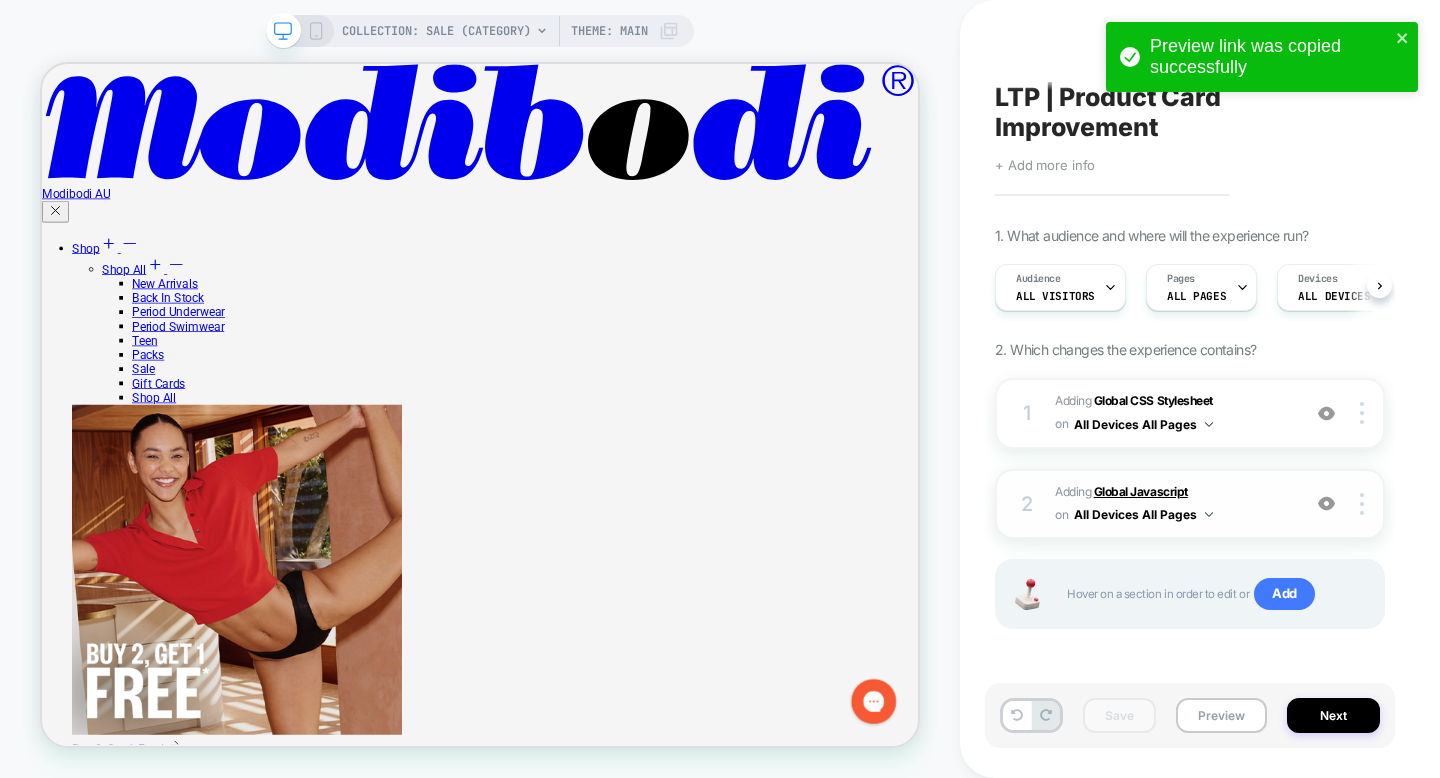 scroll, scrollTop: 0, scrollLeft: 1, axis: horizontal 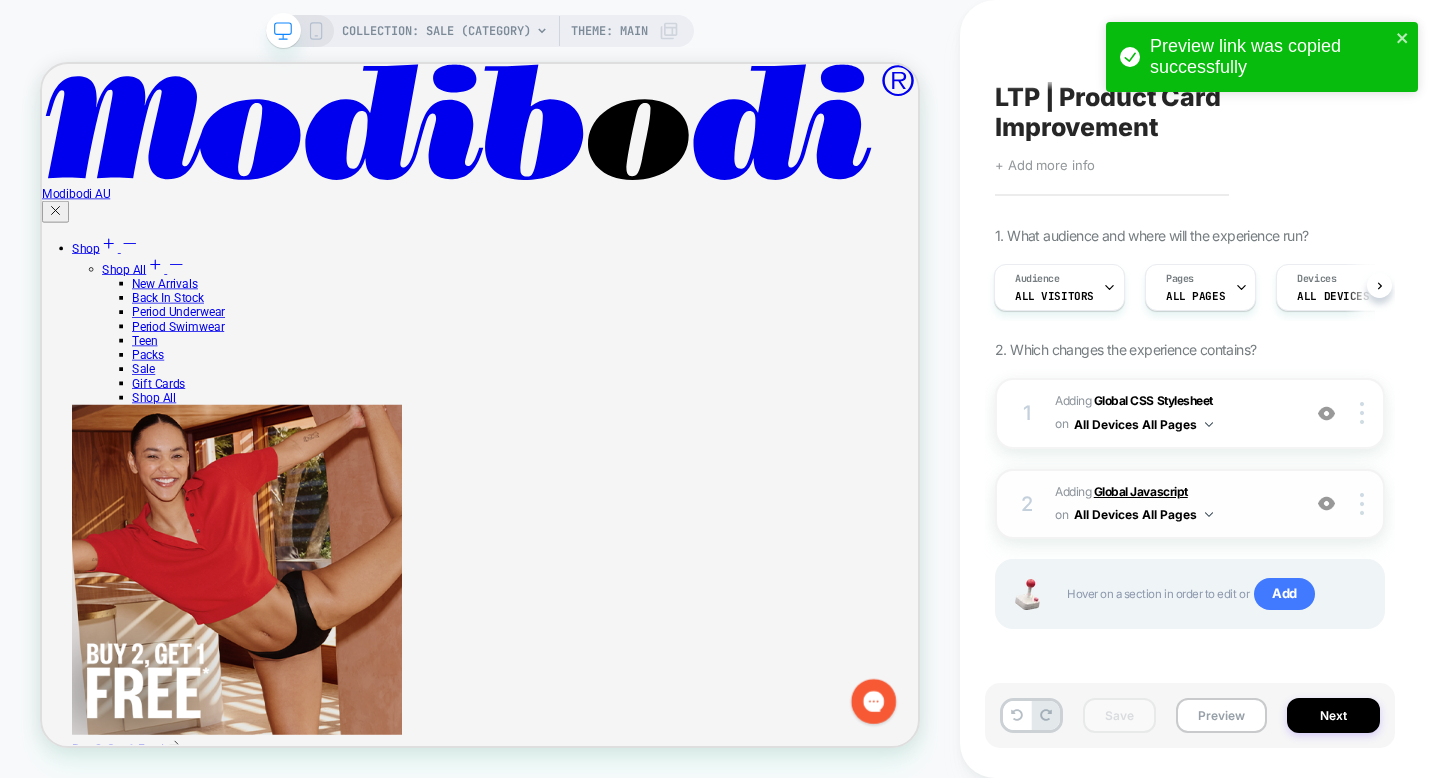 click on "Global Javascript" at bounding box center (1153, 400) 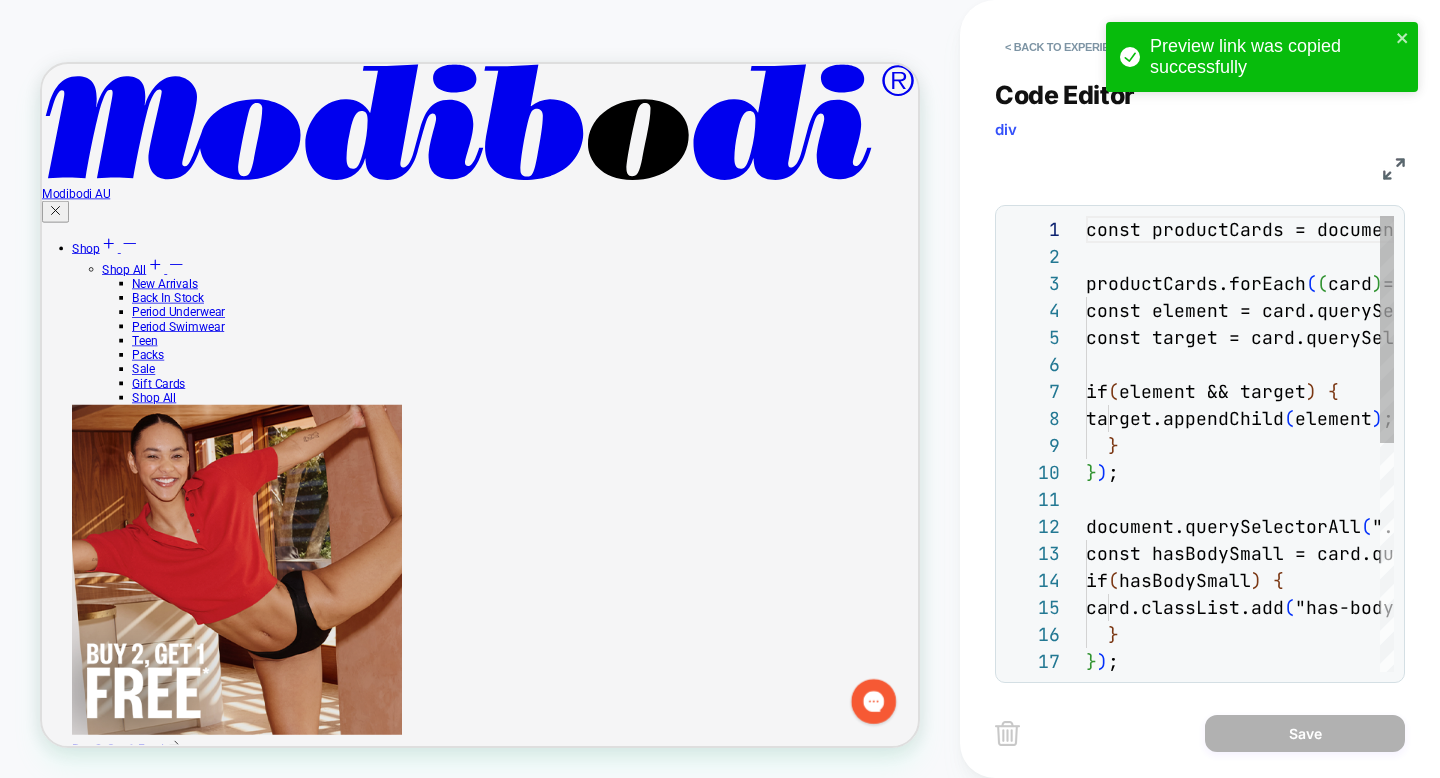 scroll, scrollTop: 270, scrollLeft: 0, axis: vertical 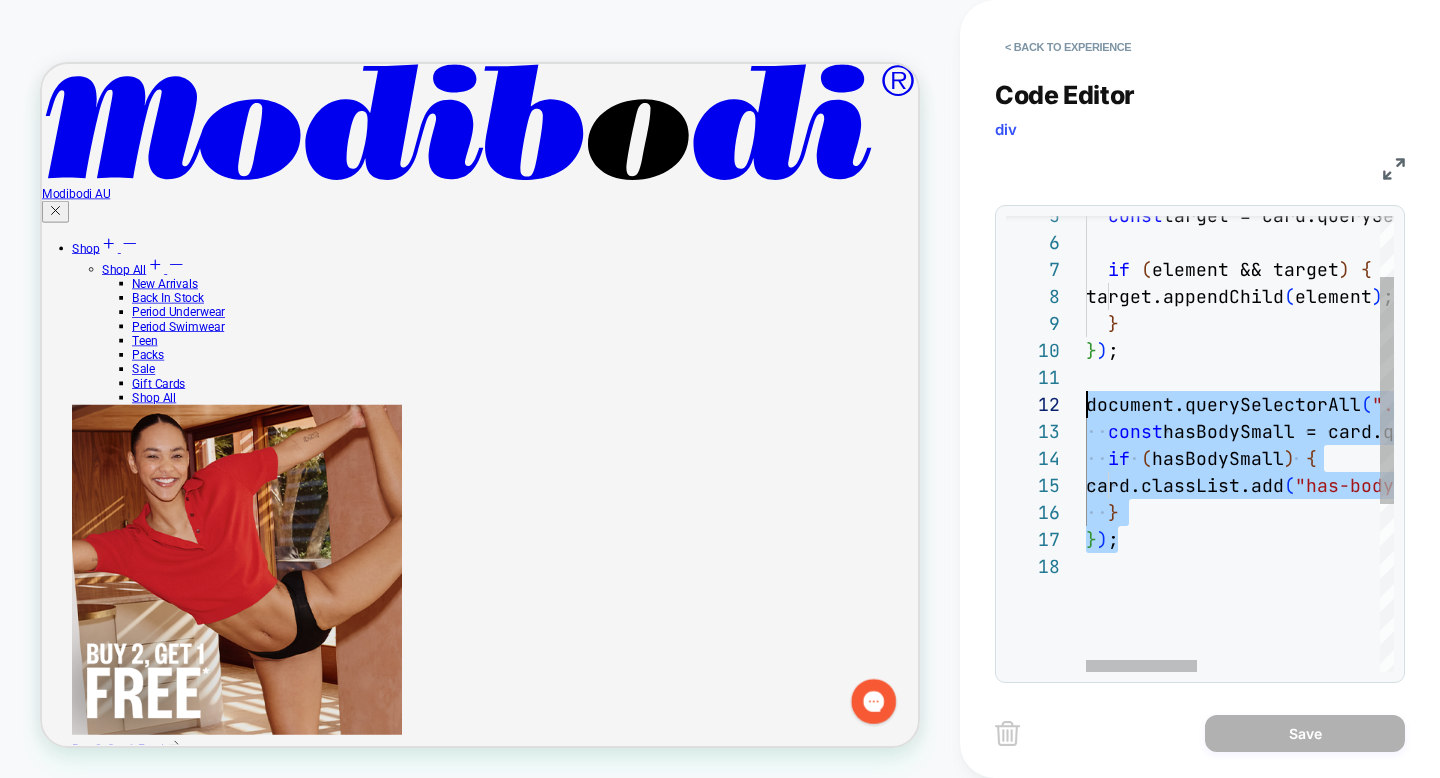 drag, startPoint x: 1137, startPoint y: 532, endPoint x: 1080, endPoint y: 400, distance: 143.78108 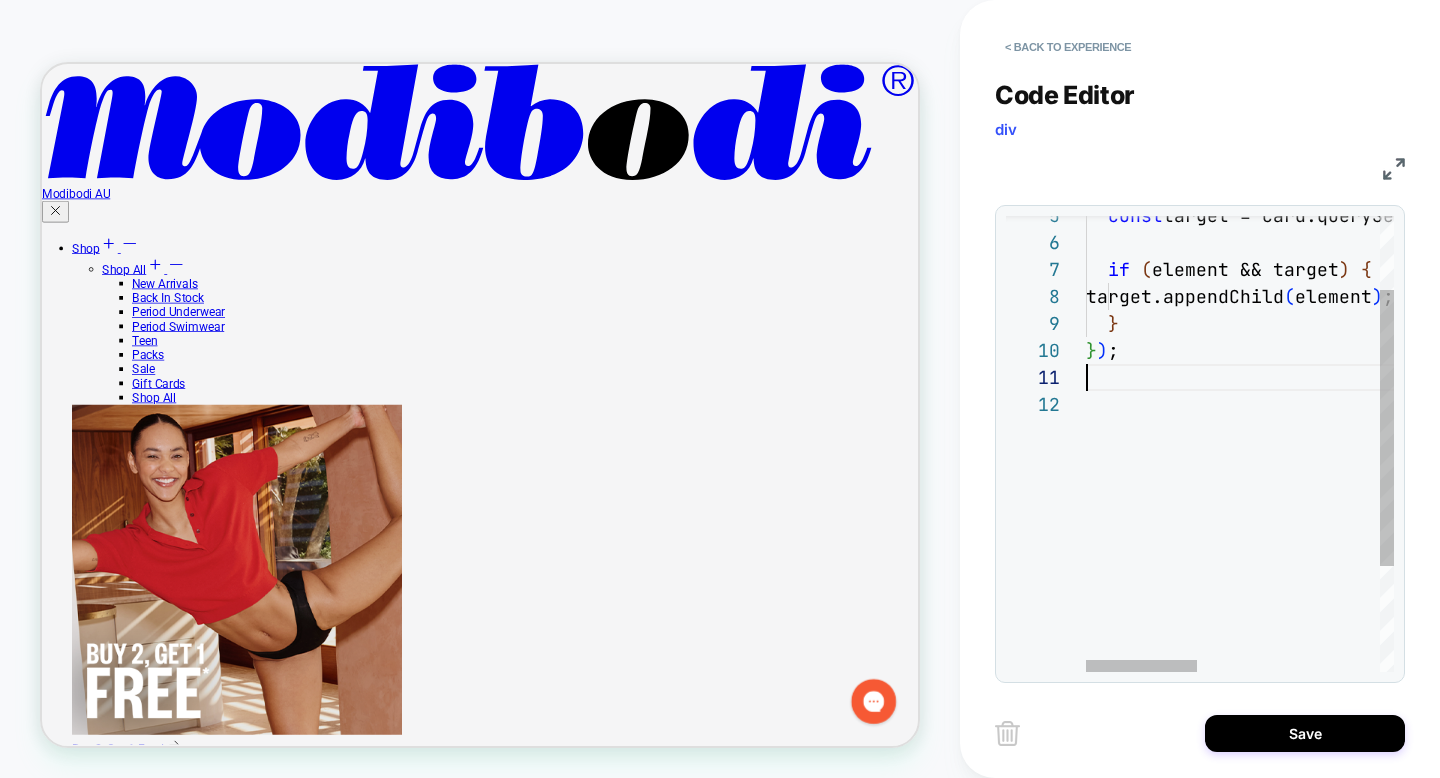 scroll, scrollTop: 243, scrollLeft: 32, axis: both 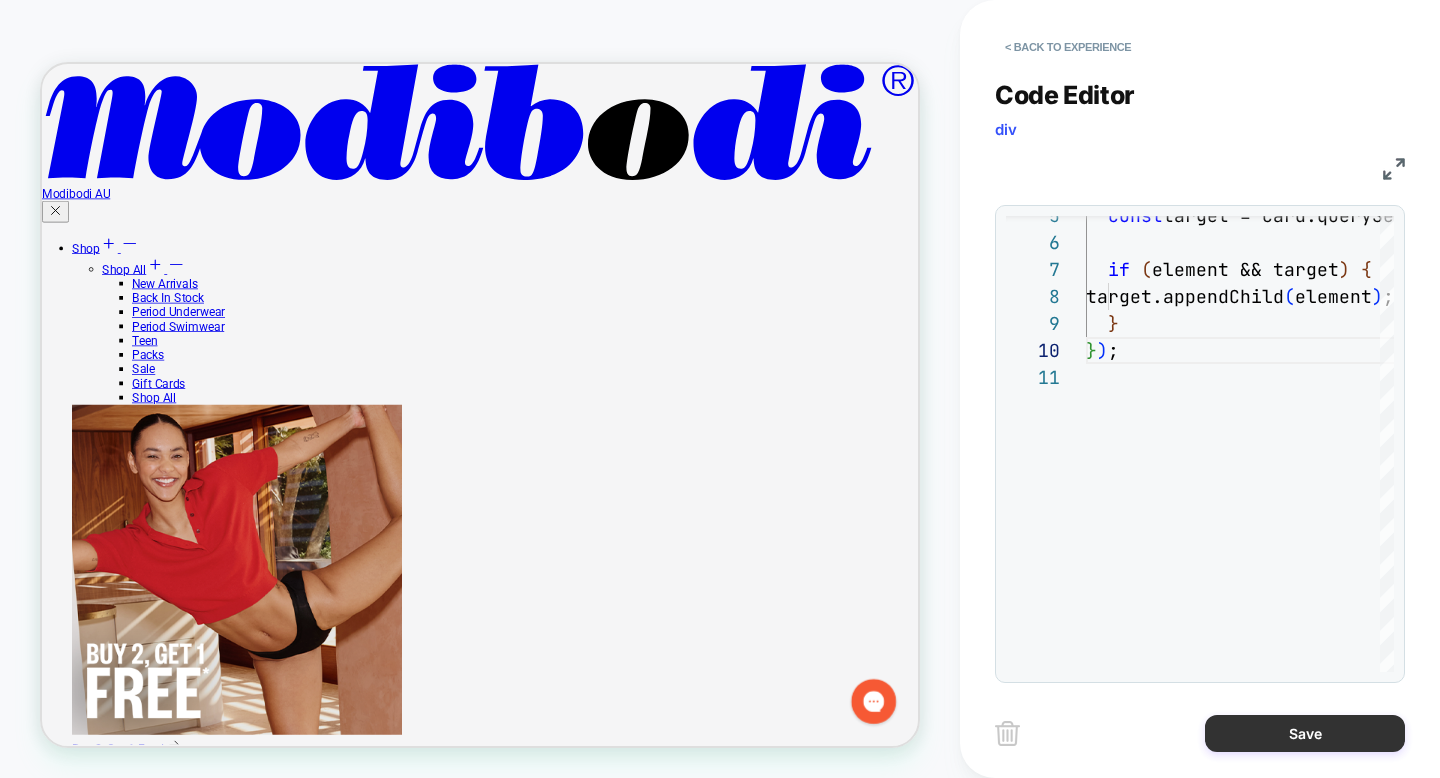 click on "Save" at bounding box center [1305, 733] 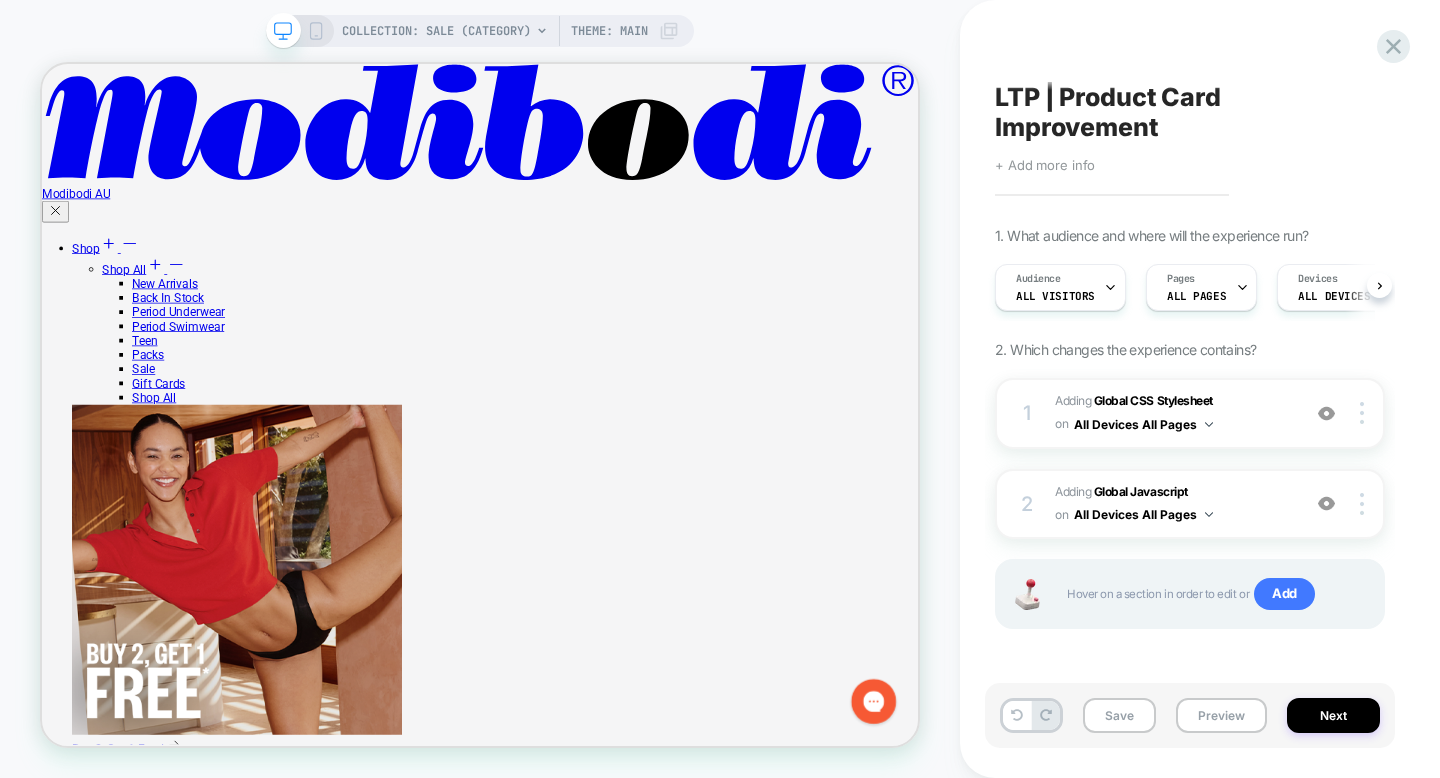 scroll, scrollTop: 0, scrollLeft: 1, axis: horizontal 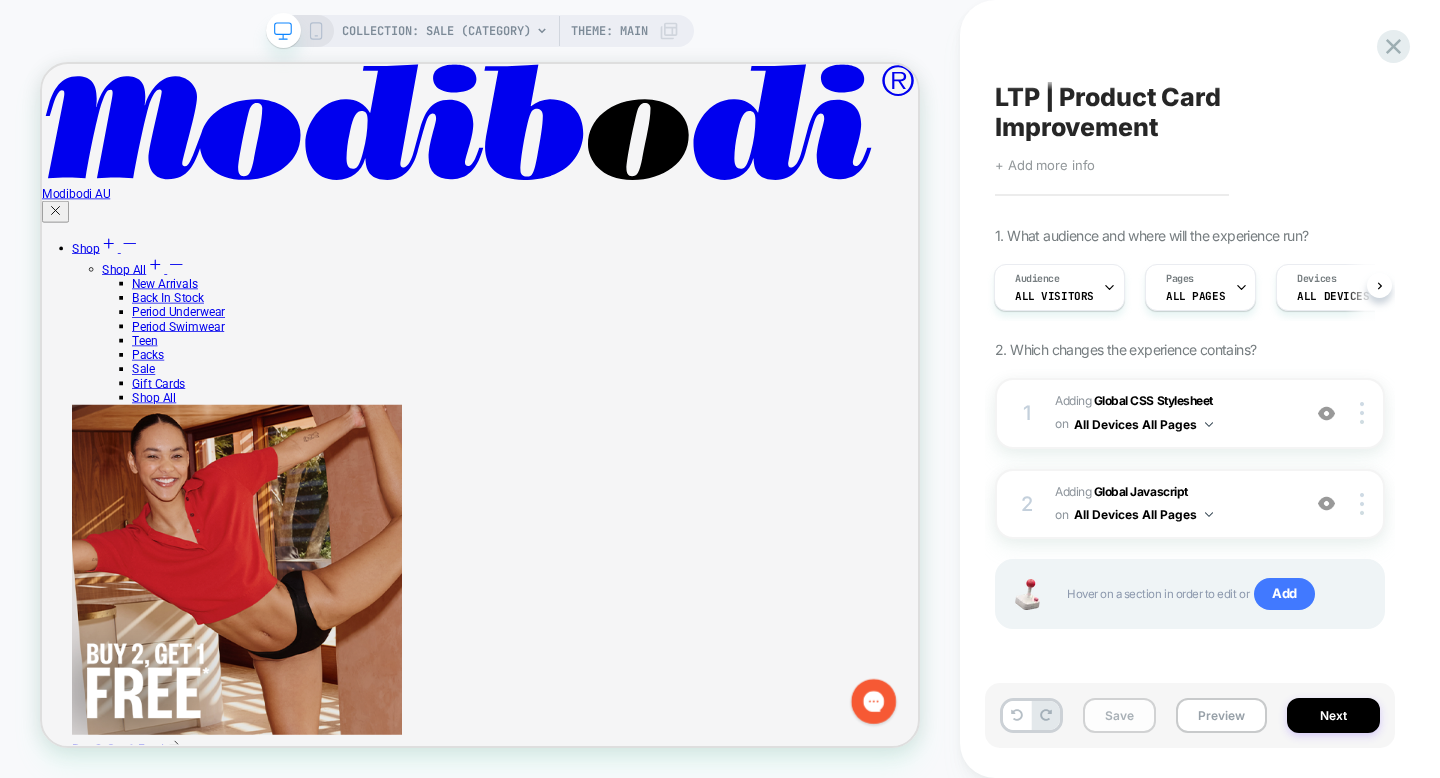 click on "Save" at bounding box center (1119, 715) 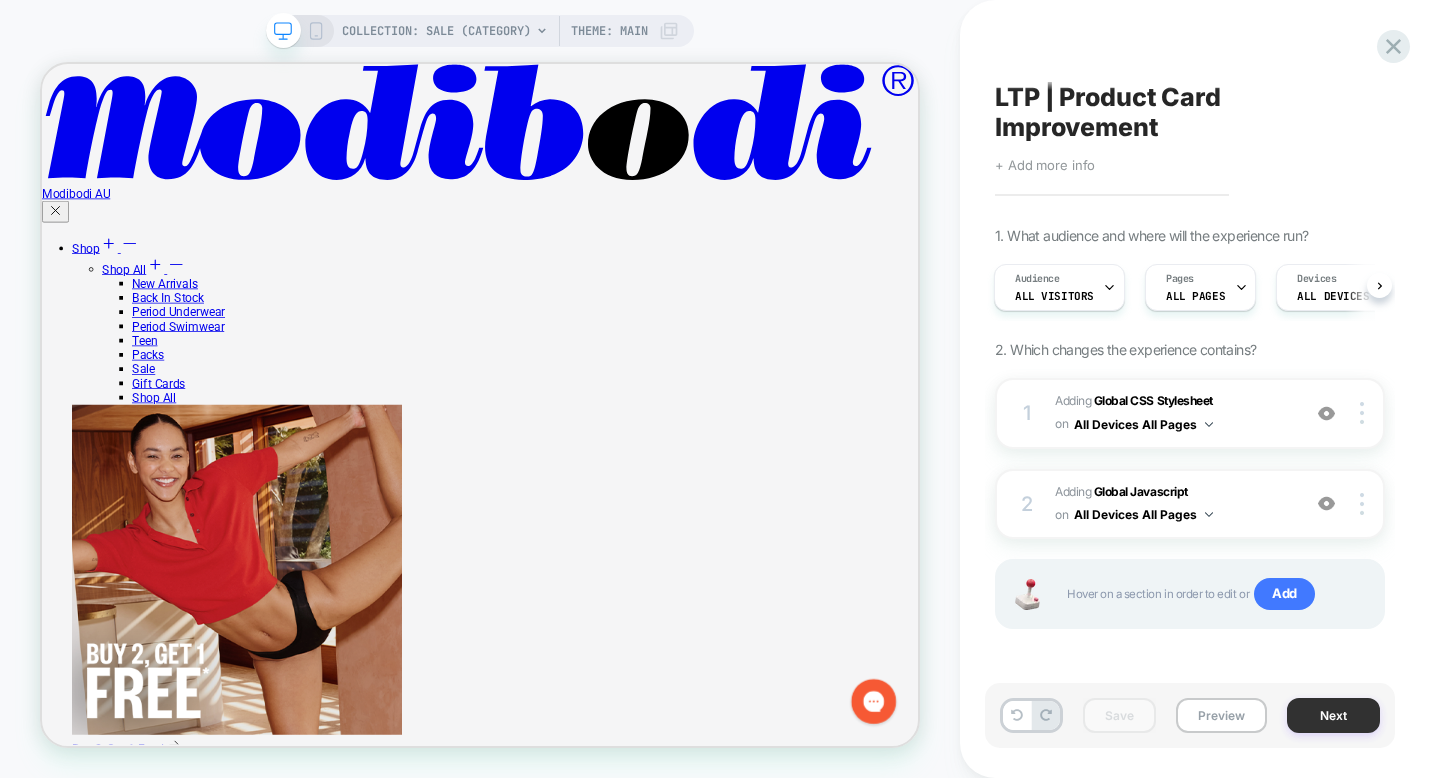 click on "Next" at bounding box center (1333, 715) 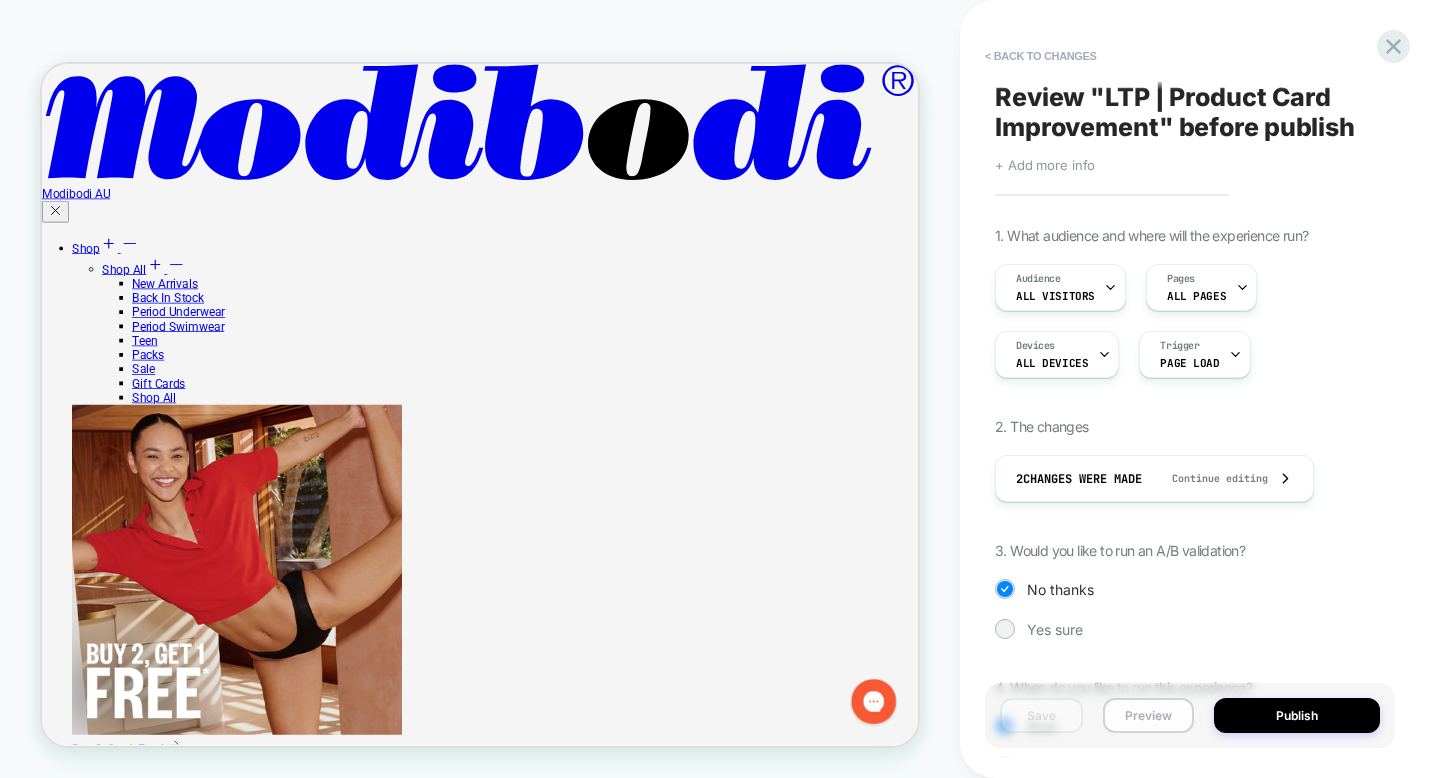 click on "Preview" at bounding box center (1148, 715) 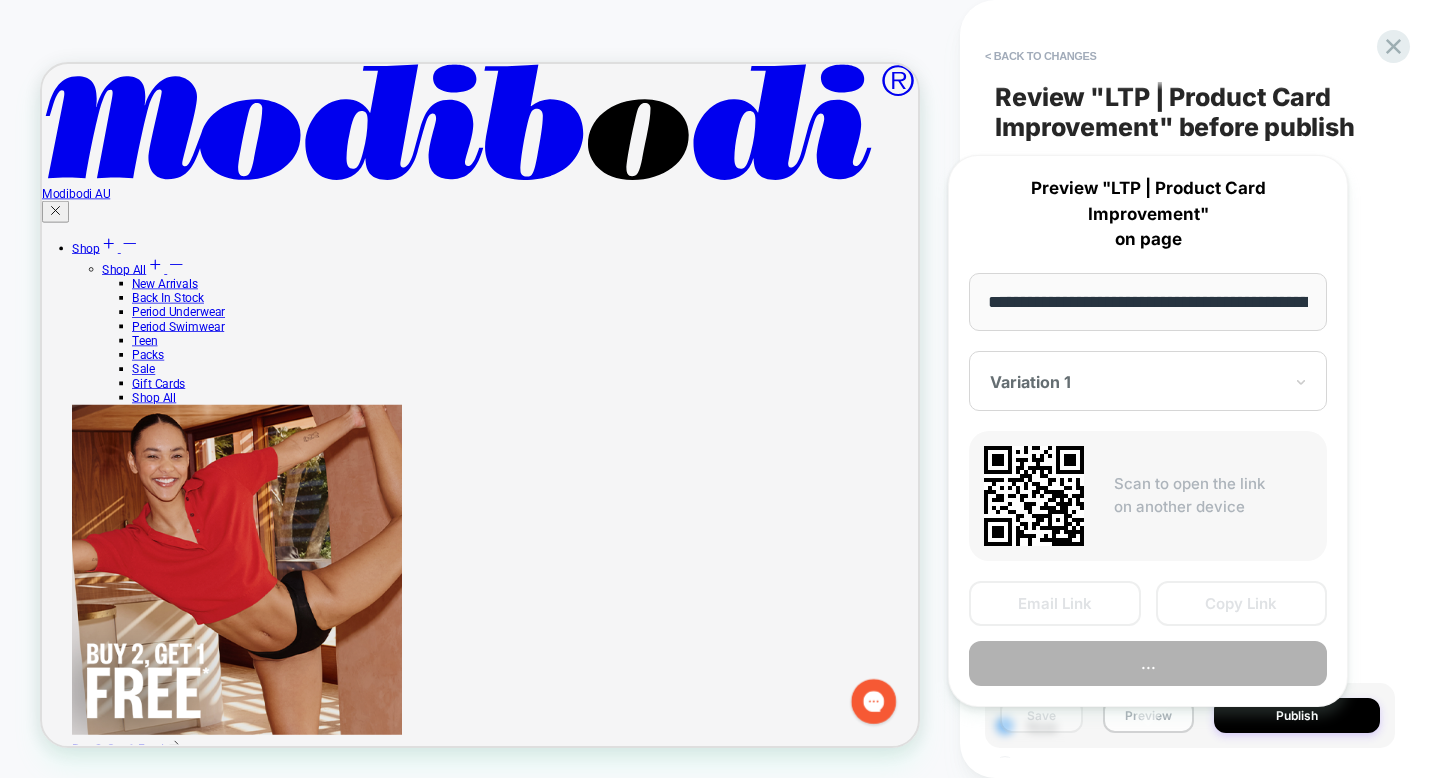 scroll, scrollTop: 0, scrollLeft: 193, axis: horizontal 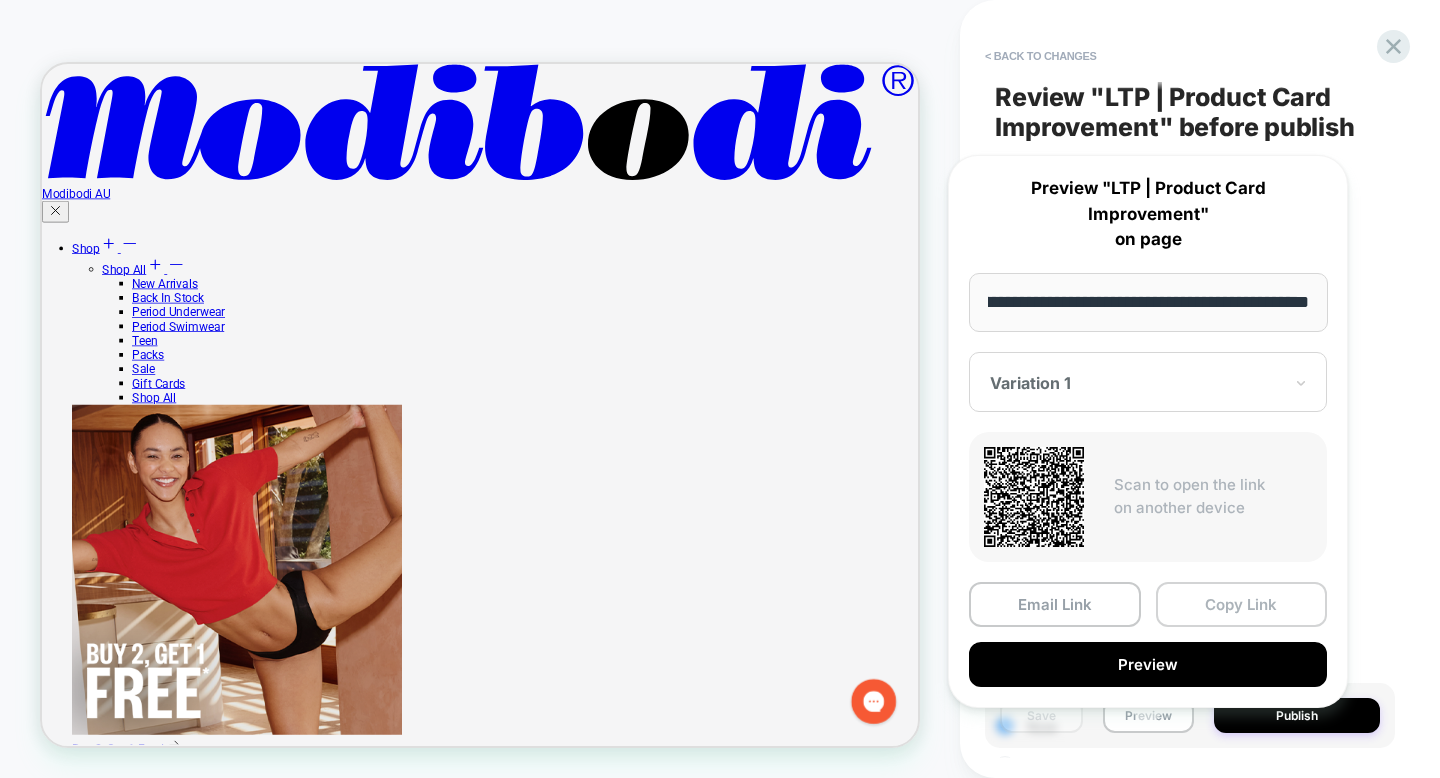 click on "Copy Link" at bounding box center (1242, 604) 